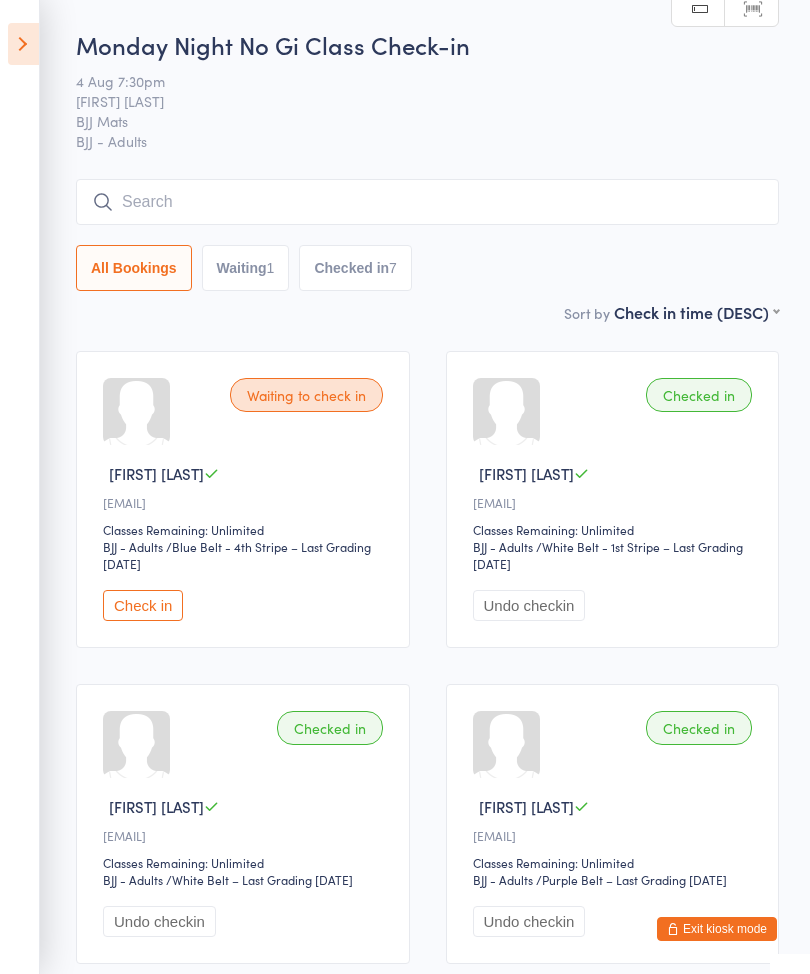 scroll, scrollTop: 0, scrollLeft: 0, axis: both 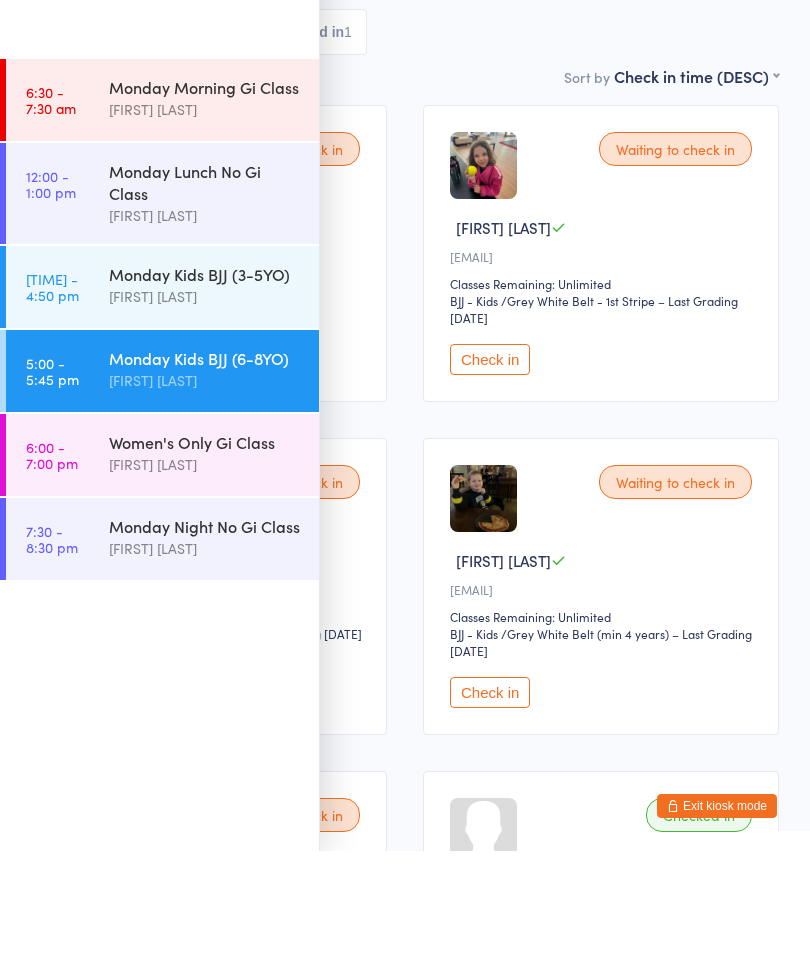 click on "You have now entered Kiosk Mode. Members will be able to check themselves in using the search field below. Click "Exit kiosk mode" below to exit Kiosk Mode at any time. Events for 4 Aug, 2025 4 Aug, 2025
August 2025
Sun Mon Tue Wed Thu Fri Sat
31
27
28
29
30
31
01
02
32
03
04
05
06
07
08
09
33
10
11
12
13
14
15
16
34
17
18
19
20
21
22
23
35" at bounding box center (405, 559) 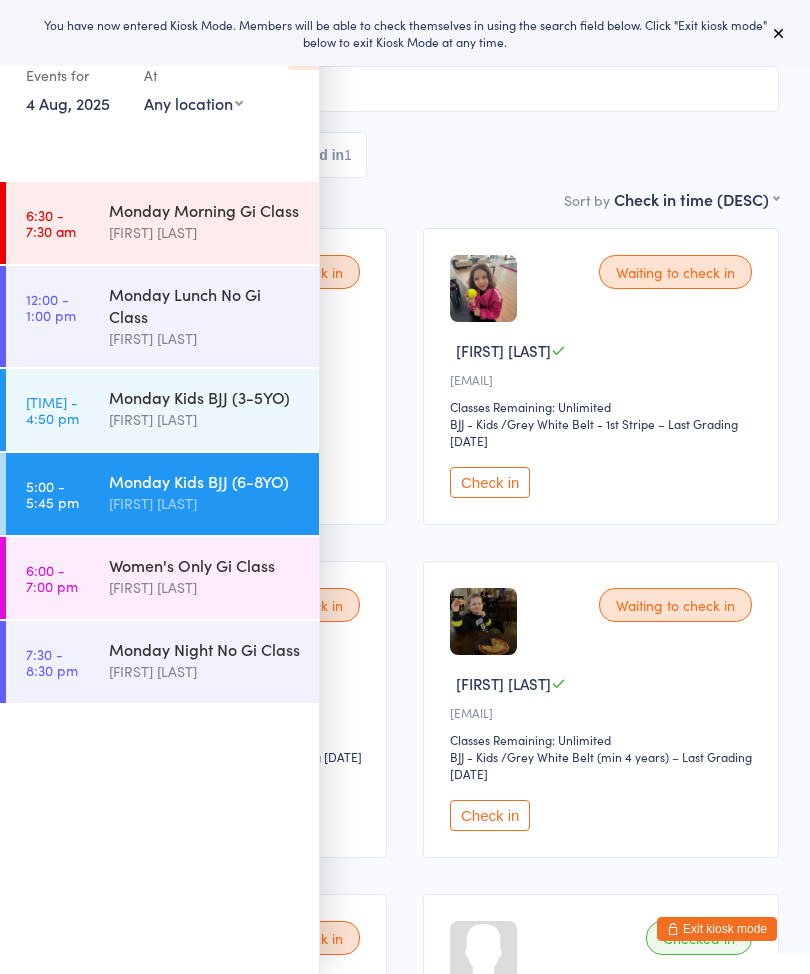 click at bounding box center [779, 33] 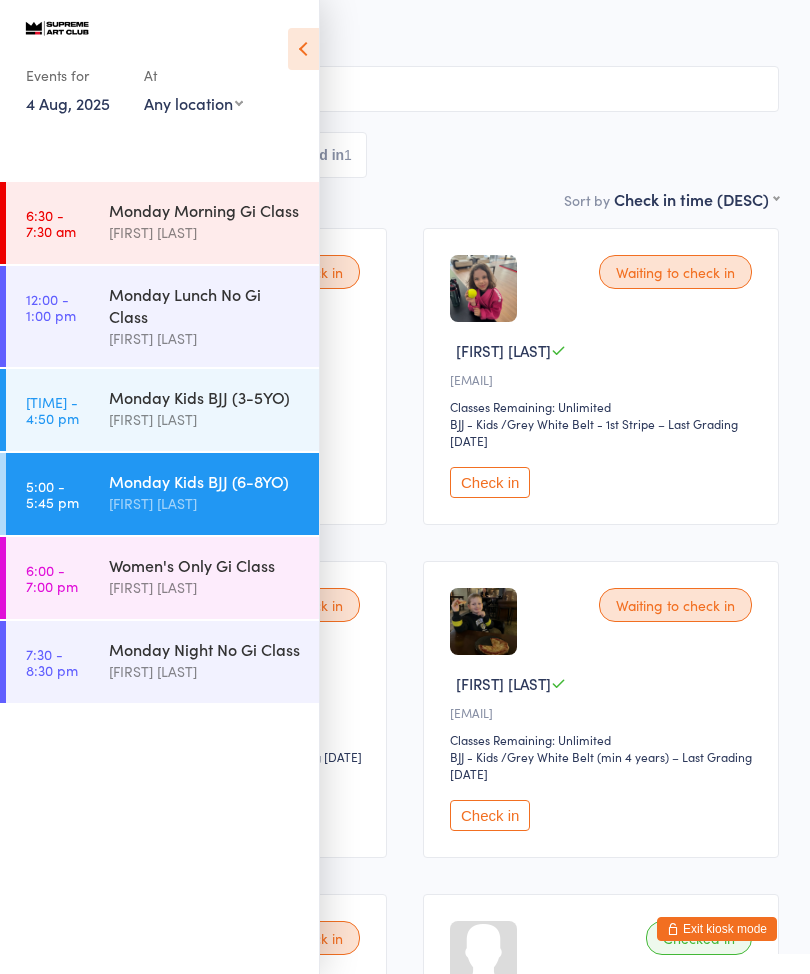 click at bounding box center (303, 49) 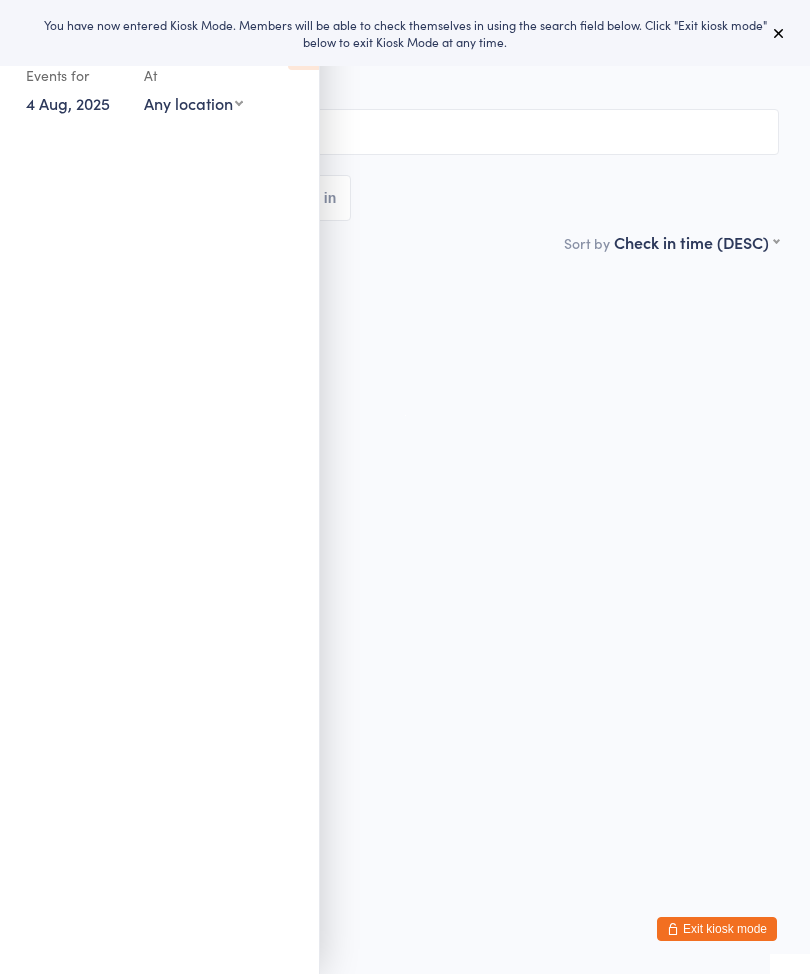 scroll, scrollTop: 0, scrollLeft: 0, axis: both 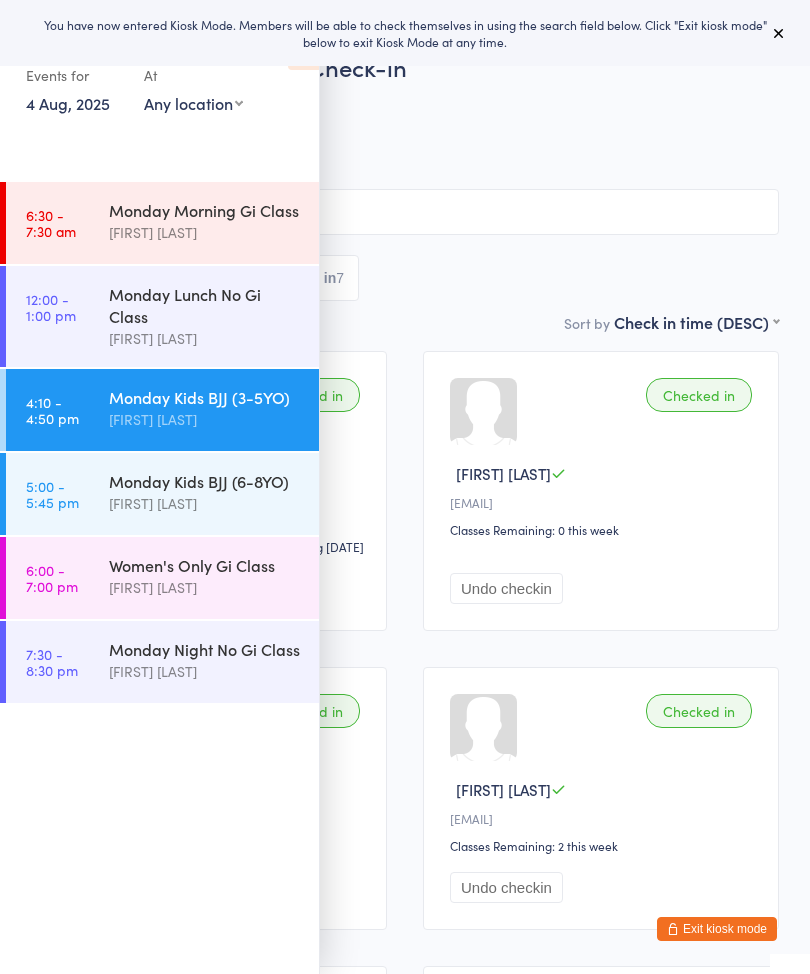 click at bounding box center (779, 33) 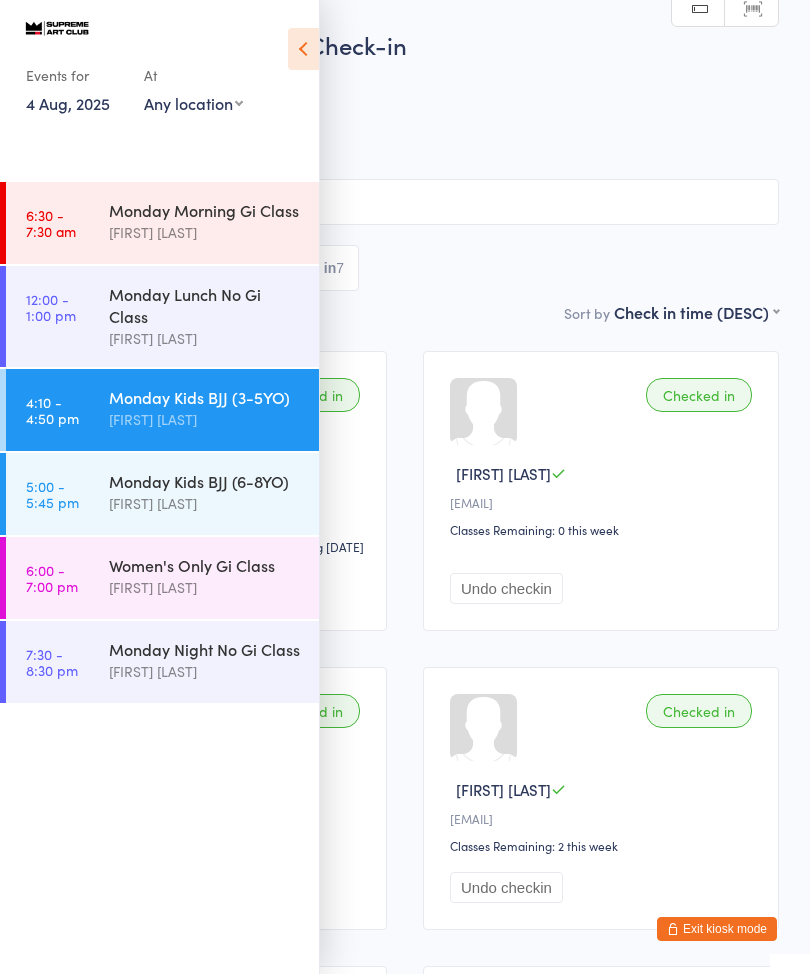 click at bounding box center [303, 49] 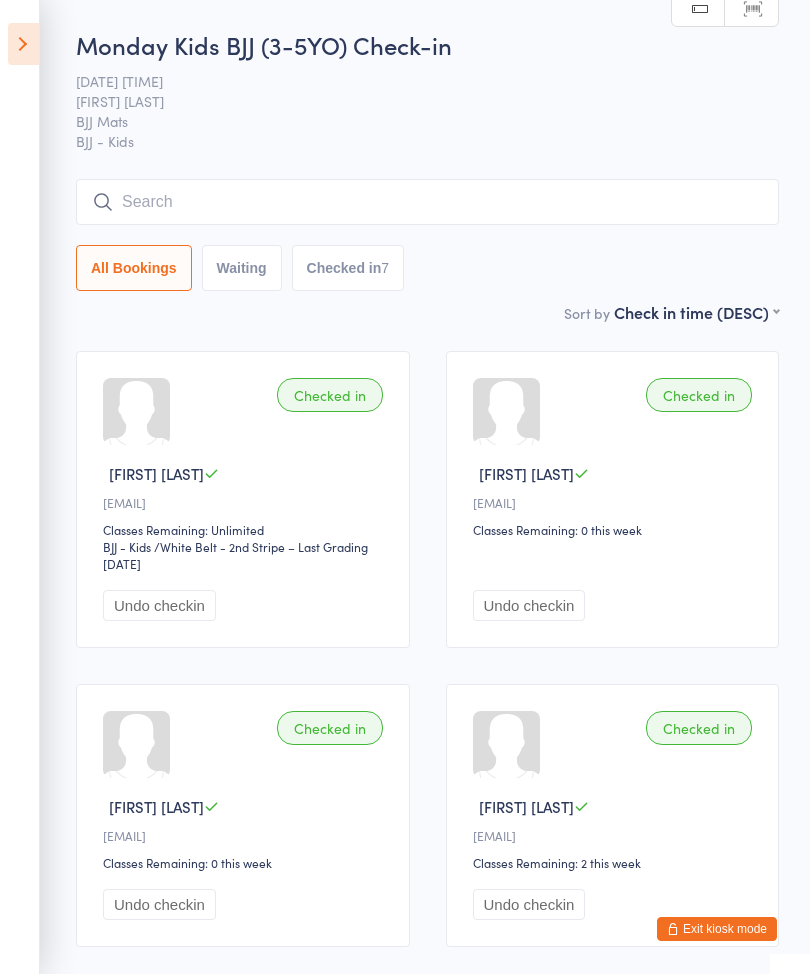 click on "Checked in [FIRST] [LAST]  [EMAIL] Classes Remaining: Unlimited BJJ - Kids  BJJ - Kids   /  White Belt - 2nd Stripe – Last Grading [DATE]   Undo checkin Checked in [FIRST] [LAST]  [EMAIL] Classes Remaining: 0 this week   Undo checkin Checked in [FIRST] [LAST]  [EMAIL] Classes Remaining: 0 this week   Undo checkin Checked in [FIRST] [LAST]  [EMAIL] Classes Remaining: 2 this week   Undo checkin Checked in [FIRST] [LAST]  [EMAIL] Classes Remaining: Unlimited BJJ - Kids  BJJ - Kids   /  White Belt – Last Grading [DATE]   Undo checkin Checked in [FIRST] [LAST]  [EMAIL] Classes Remaining: Unlimited BJJ - Kids  BJJ - Kids   /  White Belt - 2nd Stripe – Last Grading [DATE]   Undo checkin Checked in [FIRST] [LAST]  [EMAIL] Classes Remaining: Unlimited BJJ - Kids  BJJ - Kids   /    Undo checkin" at bounding box center [427, 982] 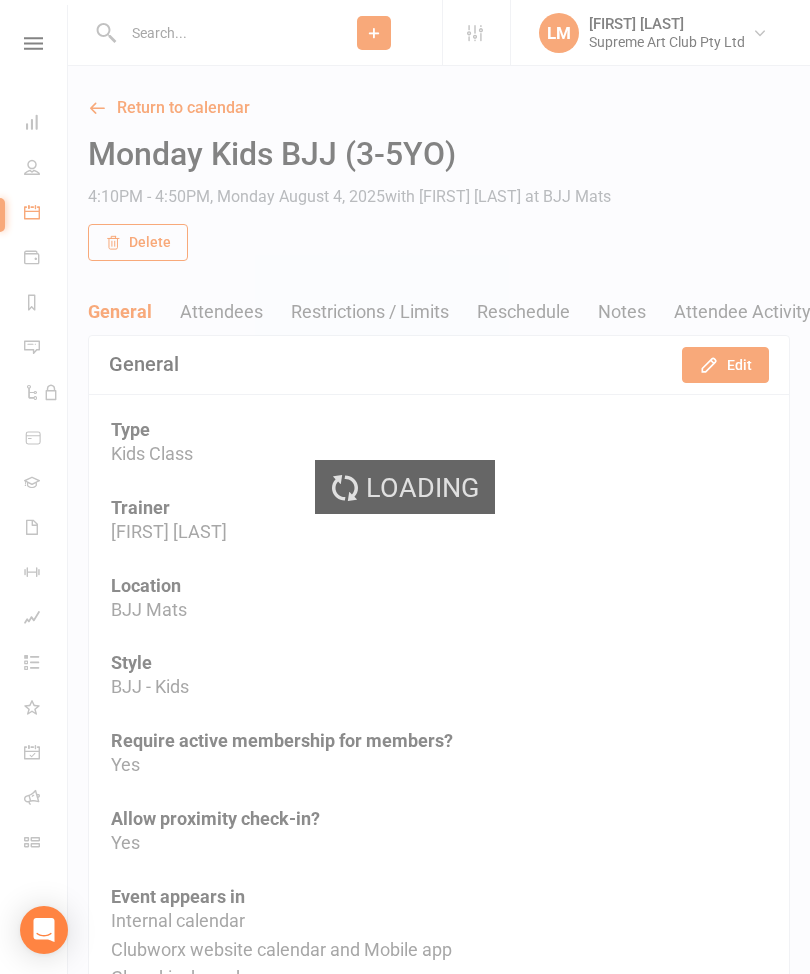 scroll, scrollTop: 0, scrollLeft: 0, axis: both 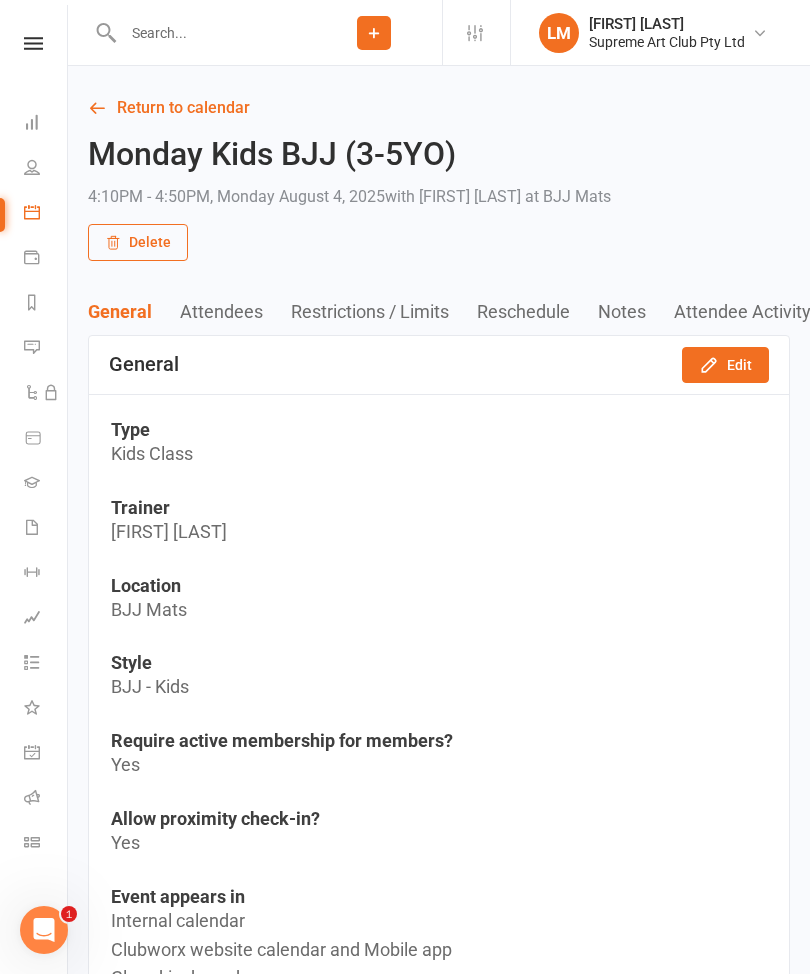 click at bounding box center (201, 32) 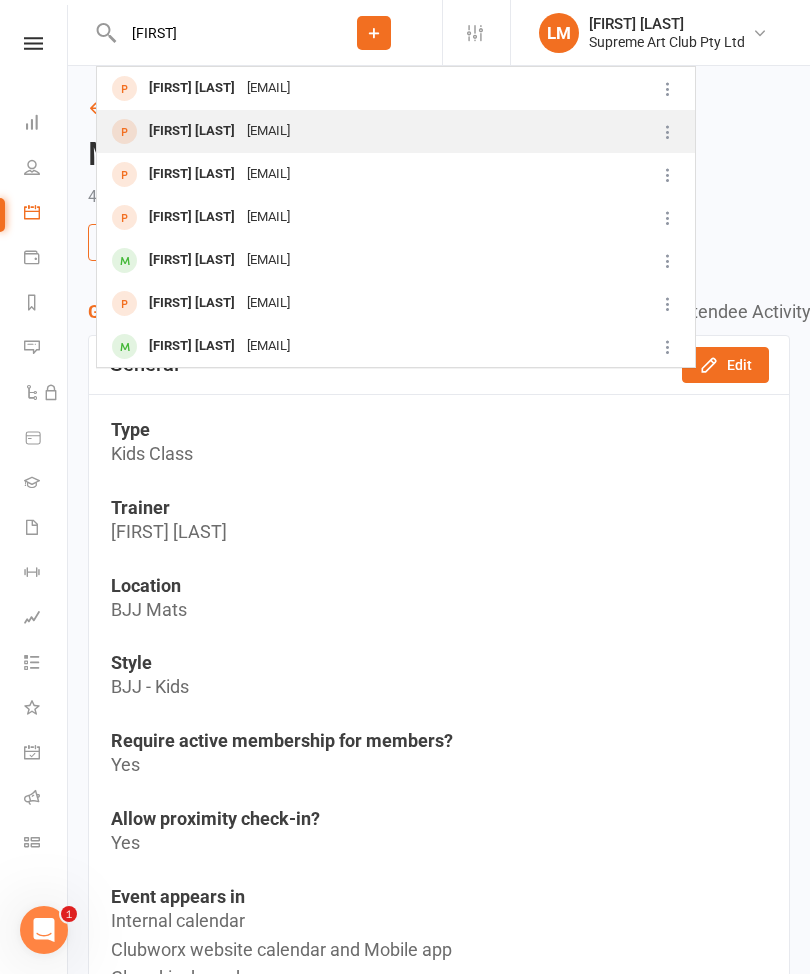 type on "[FIRST]" 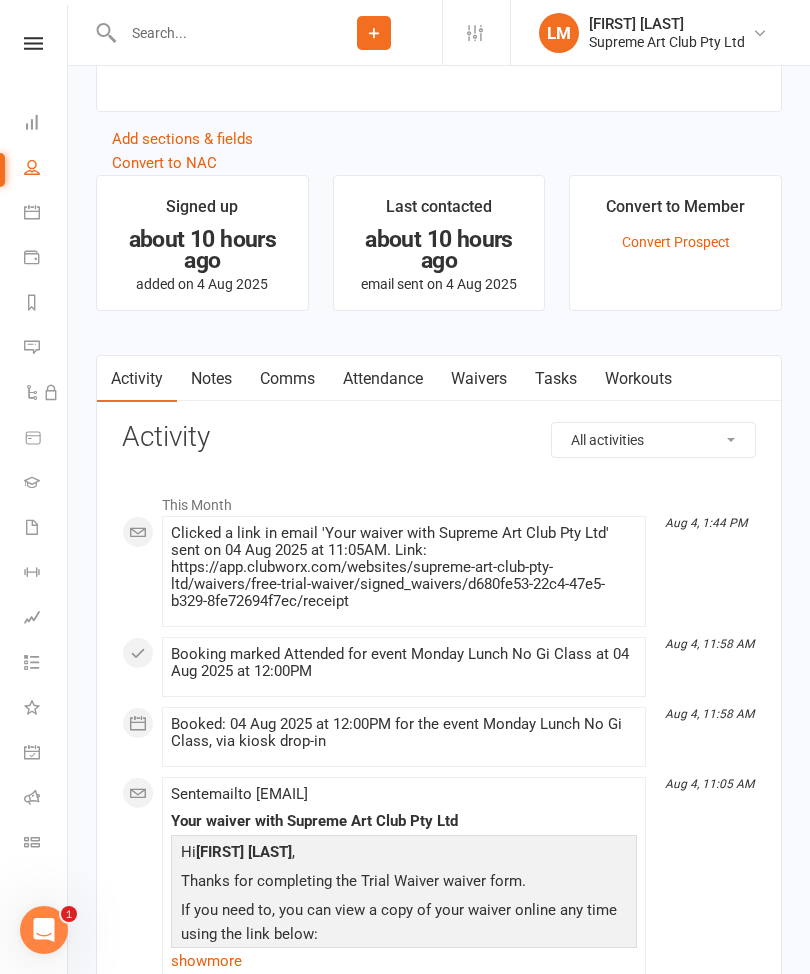 scroll, scrollTop: 1346, scrollLeft: 0, axis: vertical 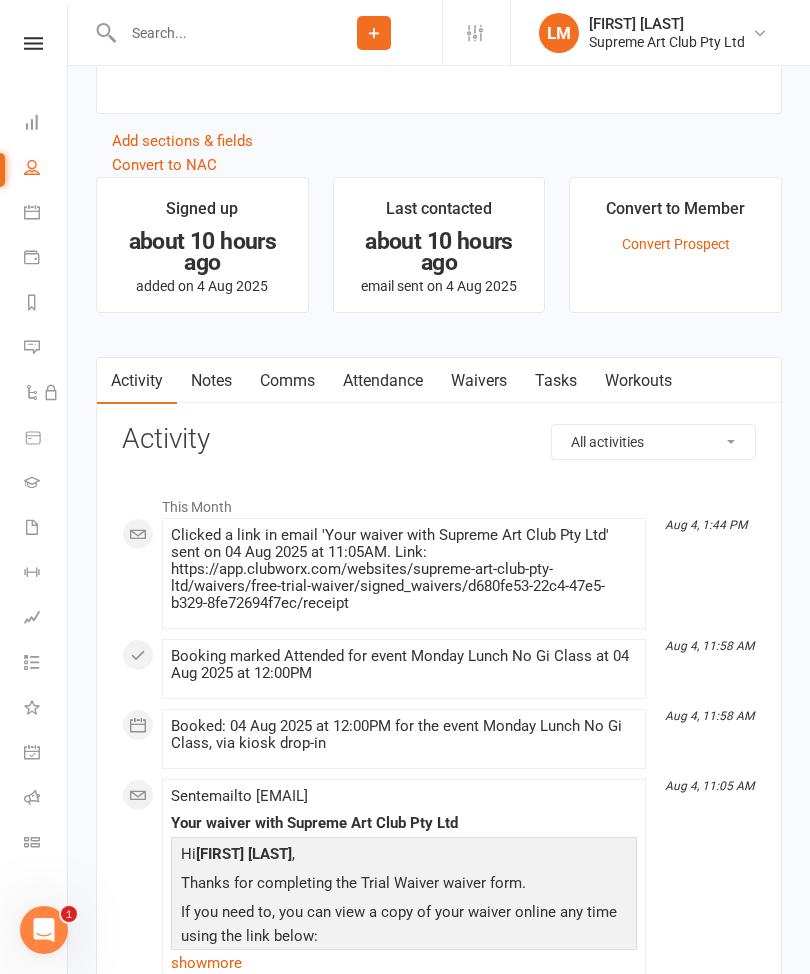 click on "Waivers" at bounding box center (479, 381) 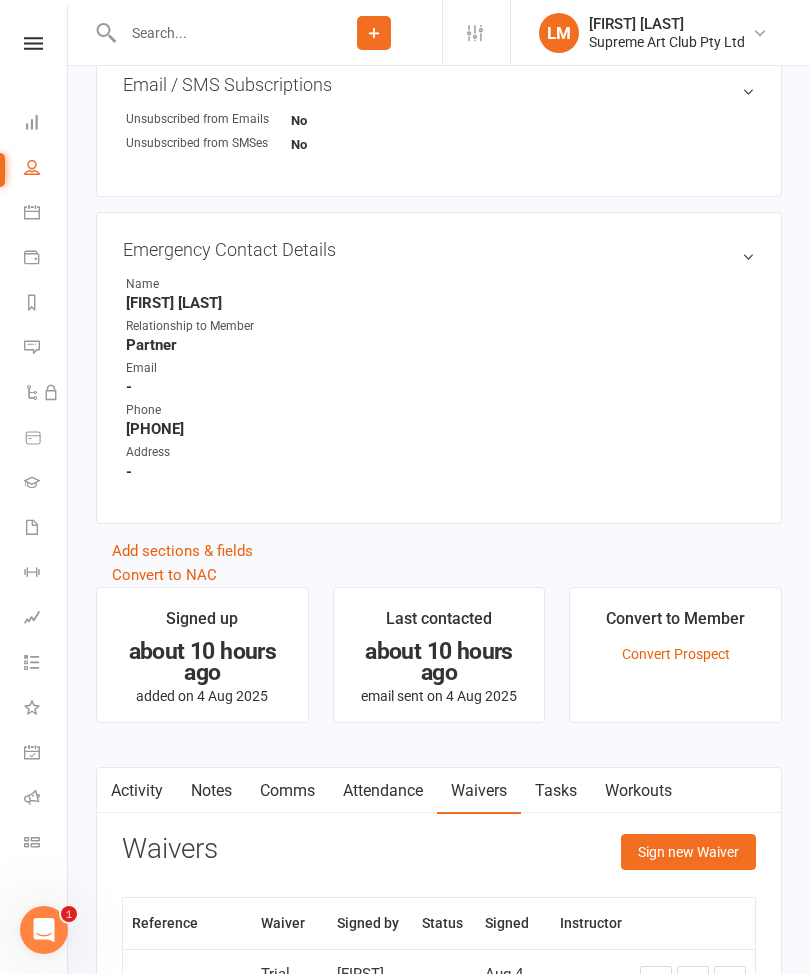scroll, scrollTop: 935, scrollLeft: 0, axis: vertical 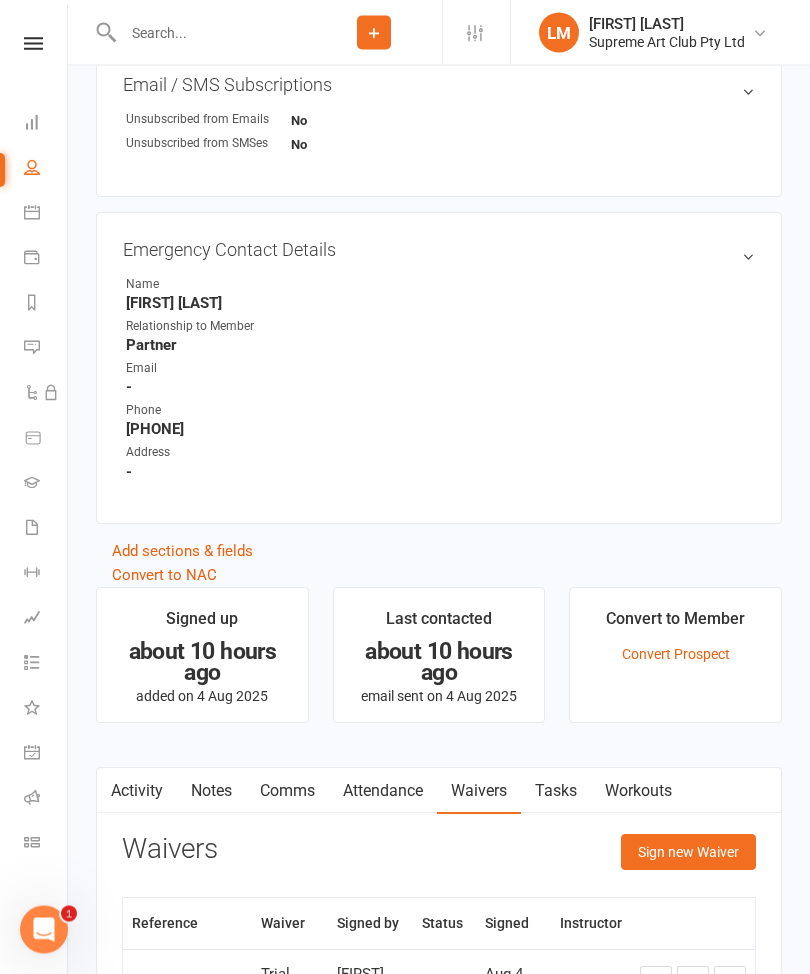 click on "Activity Notes Comms Attendance Waivers Tasks Workouts
Waivers Sign new Waiver Reference Waiver Signed by Status Signed Instructor P01321203 Trial Waiver [FIRST] [LAST] Signed Aug 4, 2025" at bounding box center [439, 922] 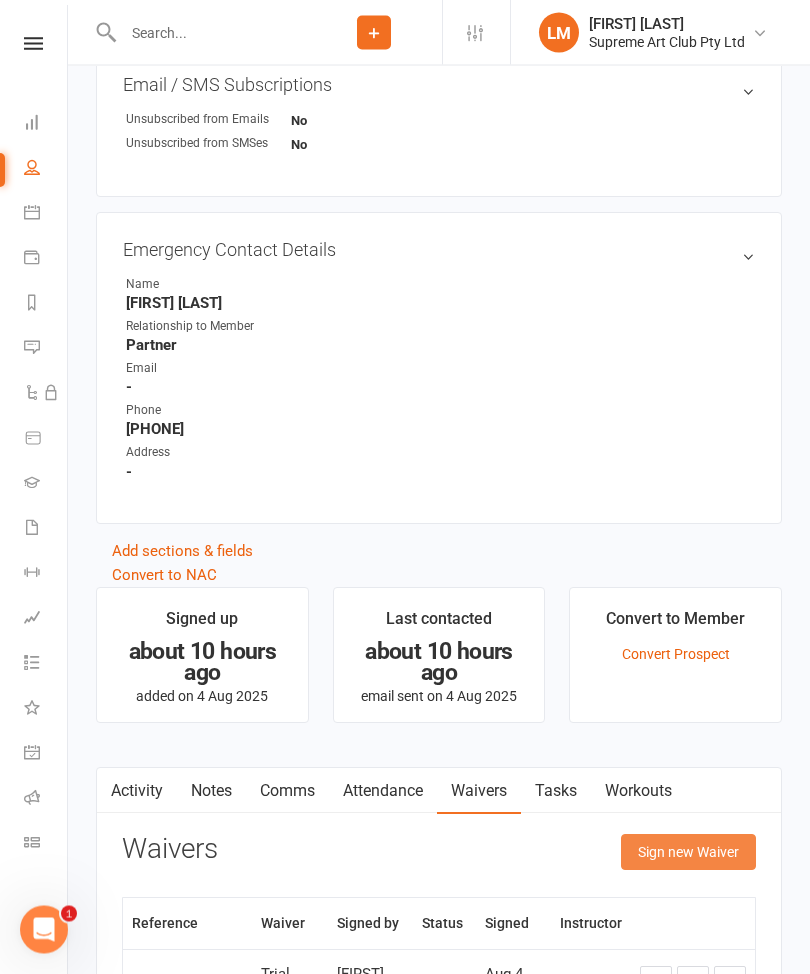 click on "Sign new Waiver" at bounding box center [688, 853] 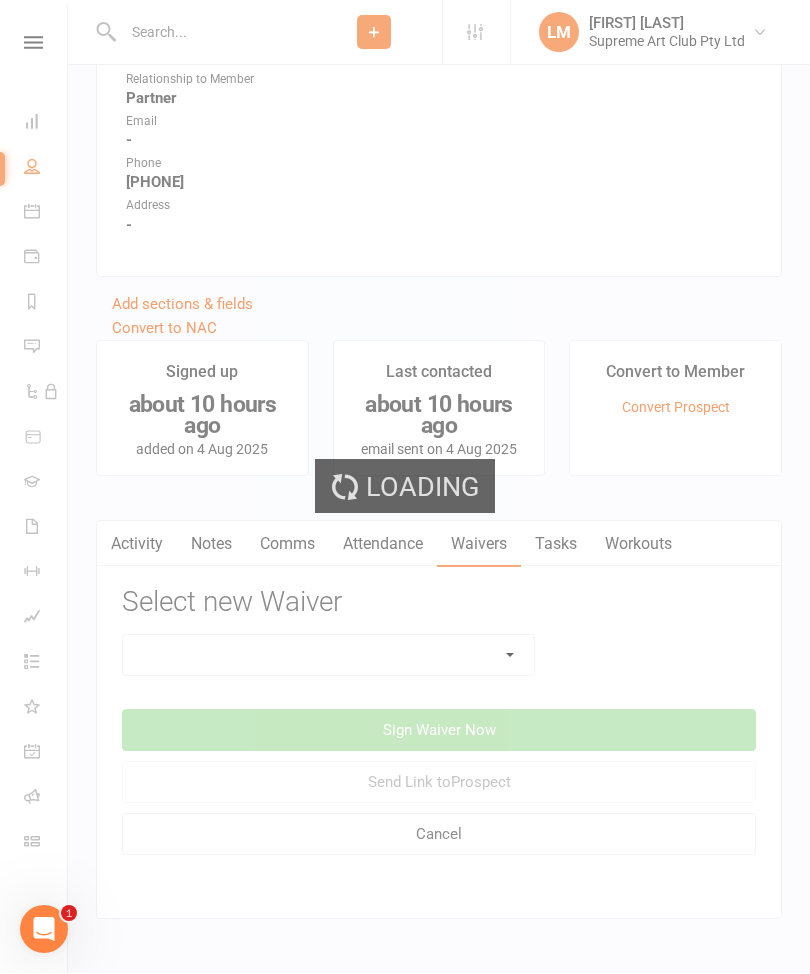 scroll, scrollTop: 1252, scrollLeft: 0, axis: vertical 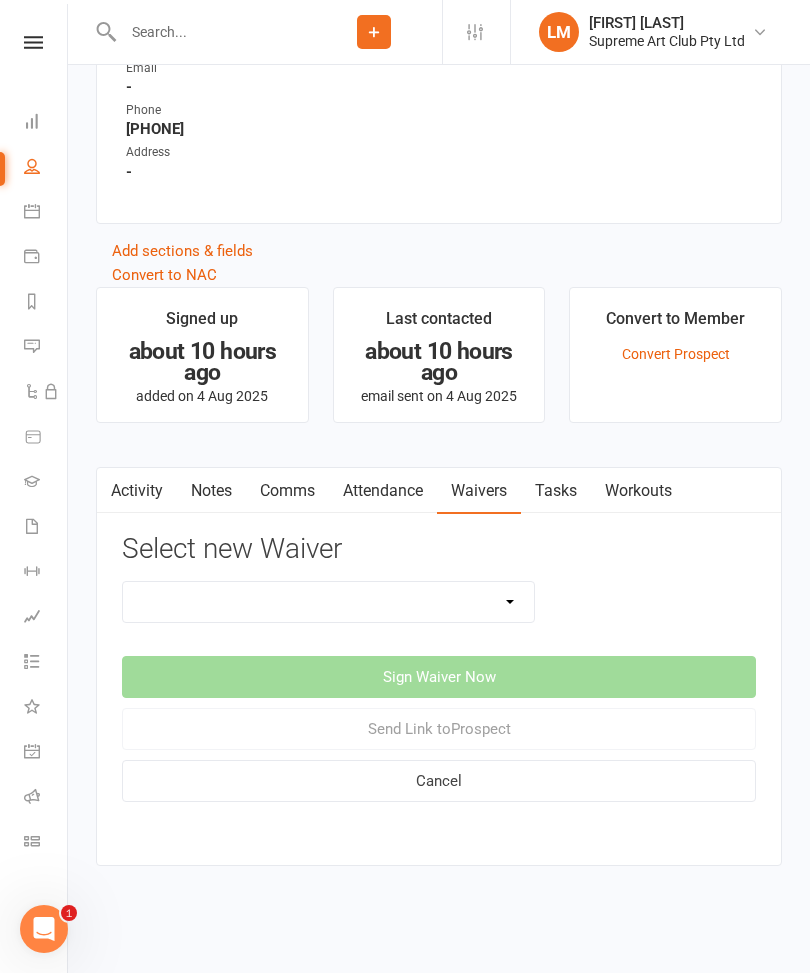 click on "New Member Waiver New Member Waiver (Black Belt) New Member Waiver - Kids Holiday Program New Member Waiver - Kids Only Trial Waiver" at bounding box center (328, 603) 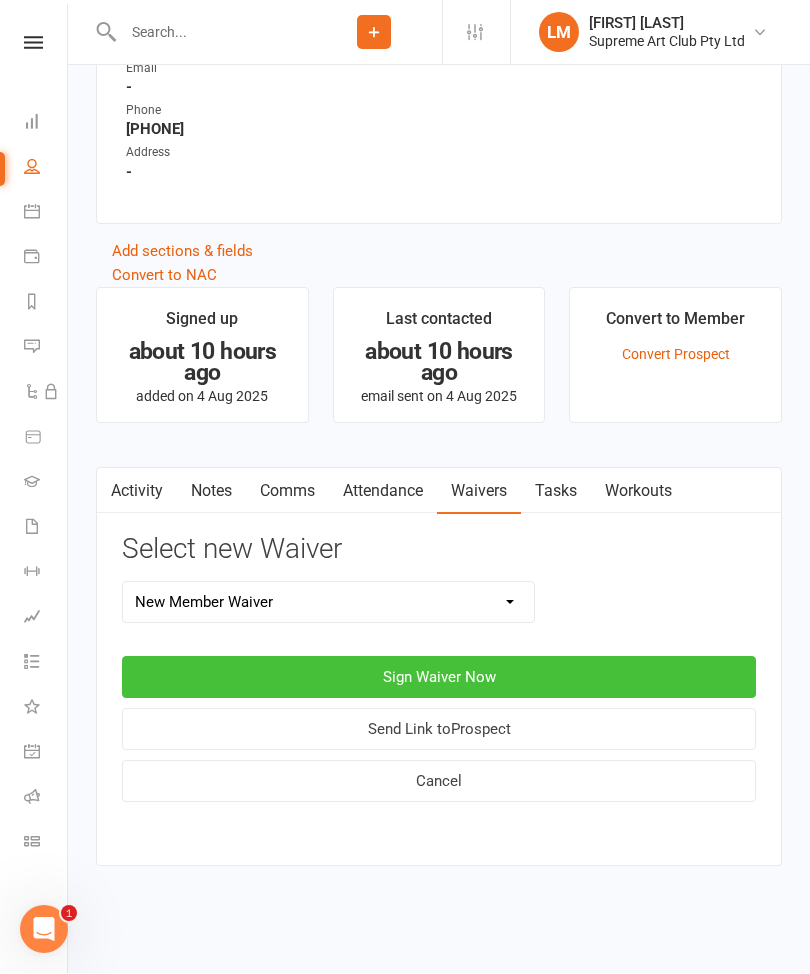 click on "Sign Waiver Now" at bounding box center [439, 678] 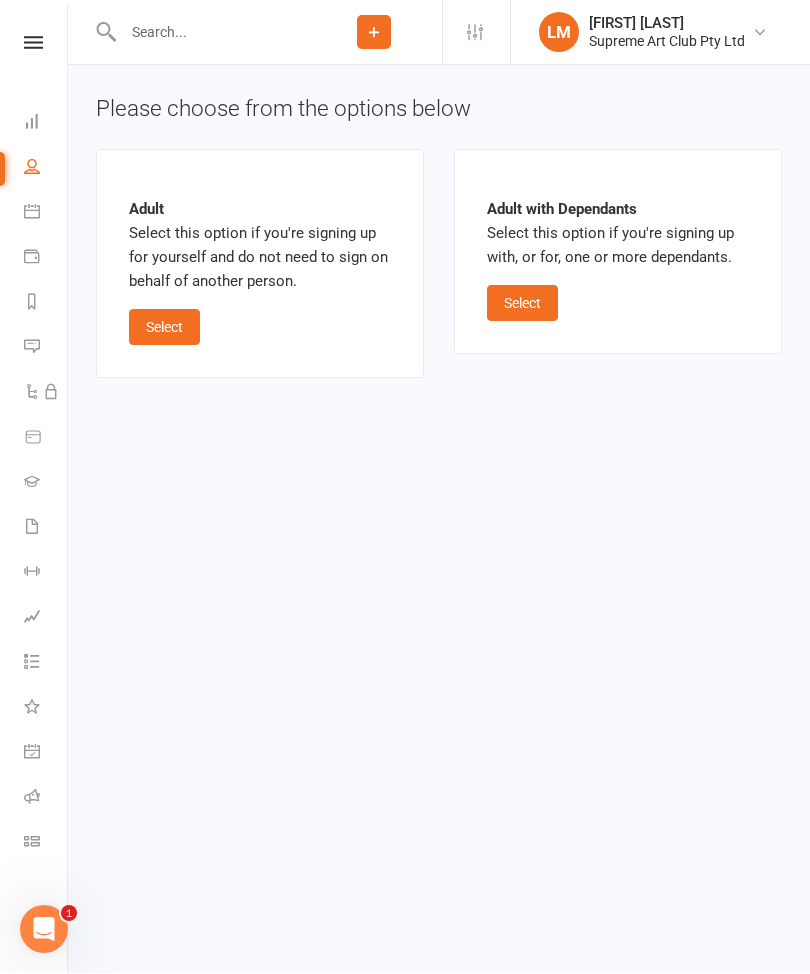 scroll, scrollTop: 0, scrollLeft: 0, axis: both 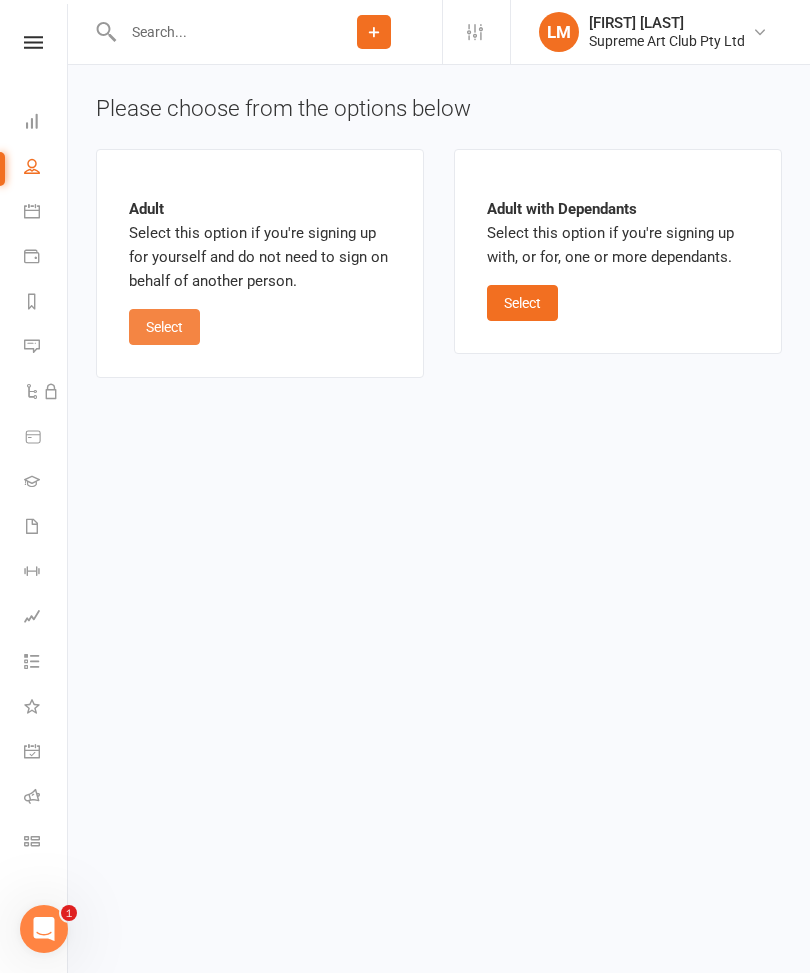 click on "Select" at bounding box center [164, 328] 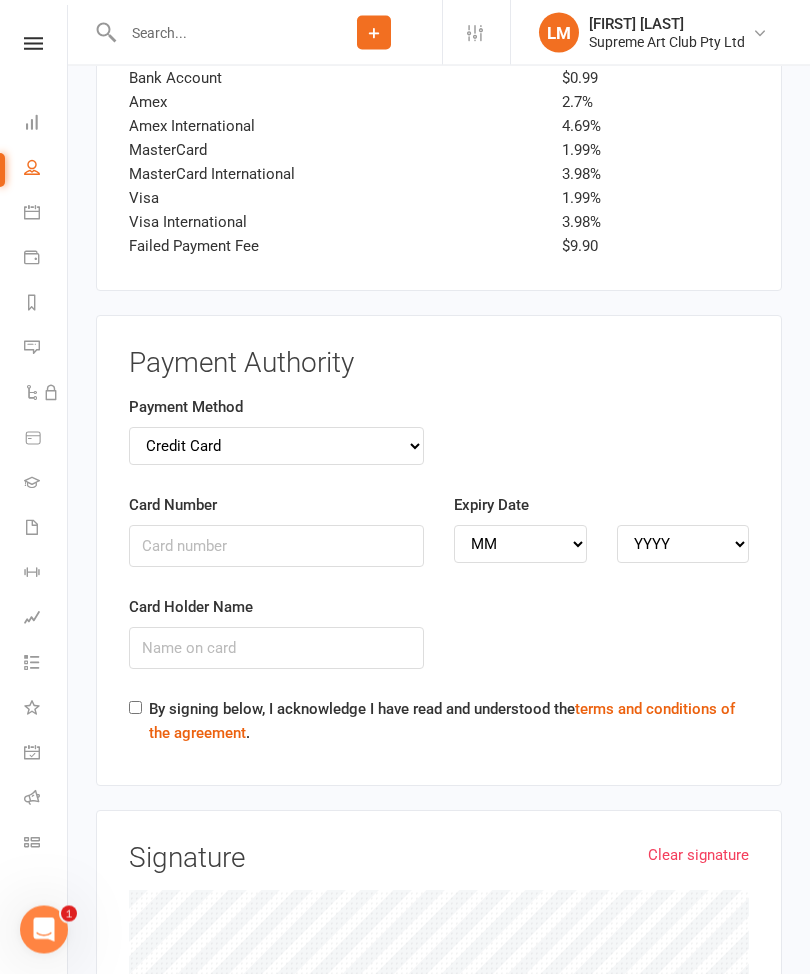 scroll, scrollTop: 2527, scrollLeft: 0, axis: vertical 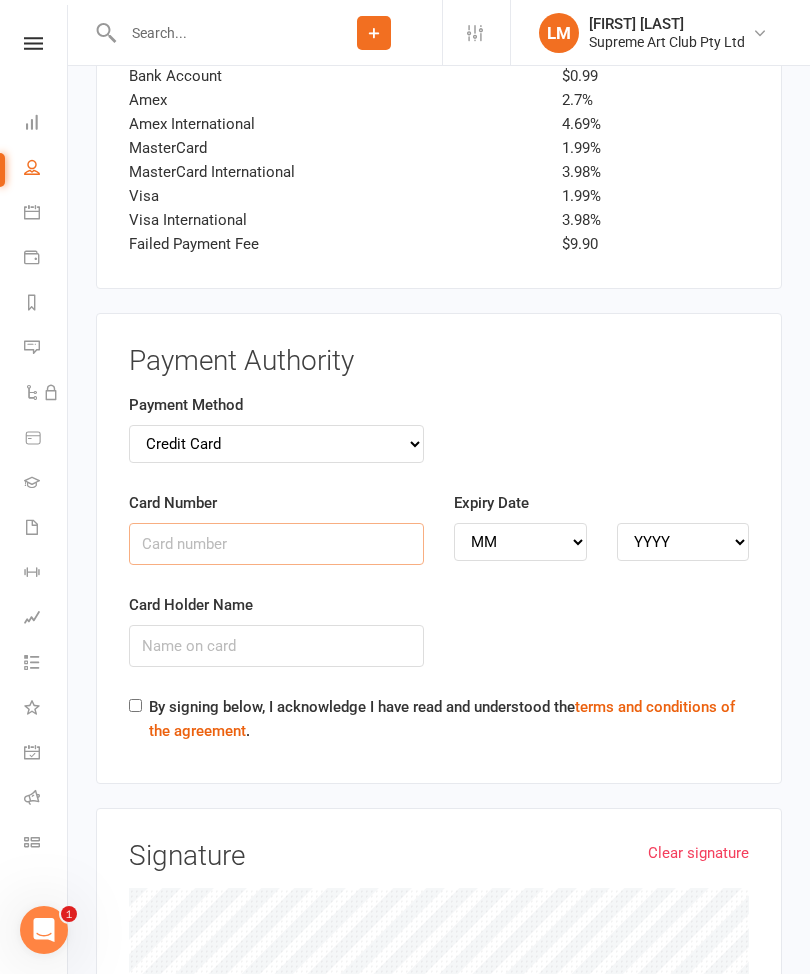 click on "Card Number" at bounding box center (276, 544) 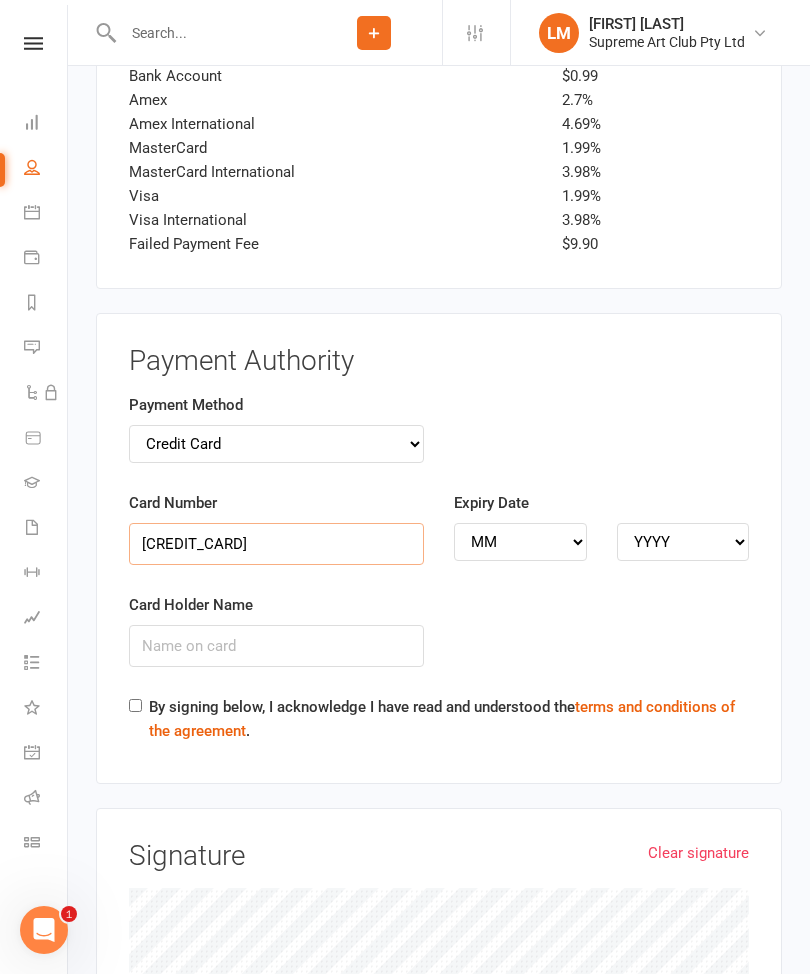 type on "[CREDIT_CARD]" 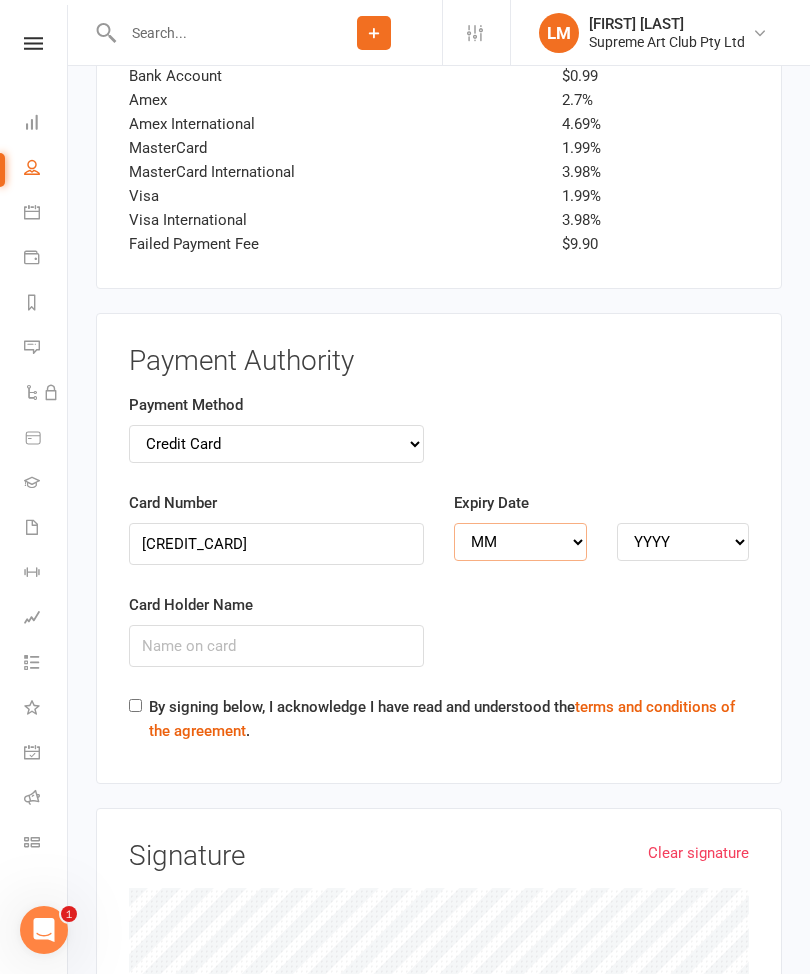click on "MM 01 02 03 04 05 06 07 08 09 10 11 12" at bounding box center [520, 542] 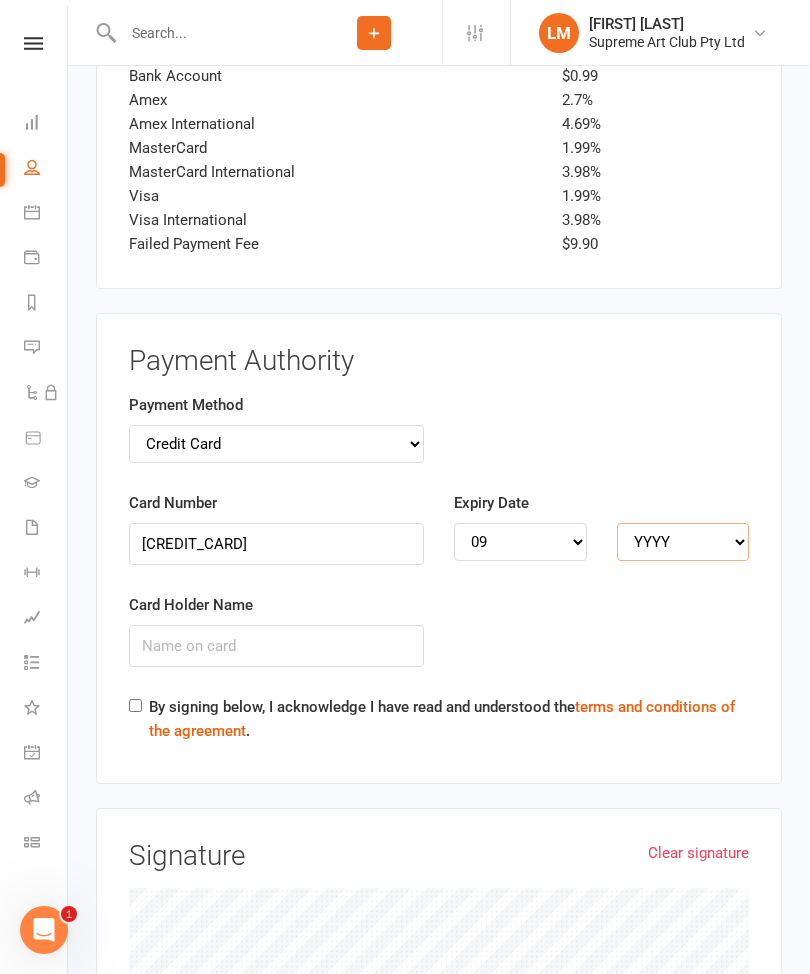click on "YYYY 2025 2026 2027 2028 2029 2030 2031 2032 2033 2034" at bounding box center [683, 542] 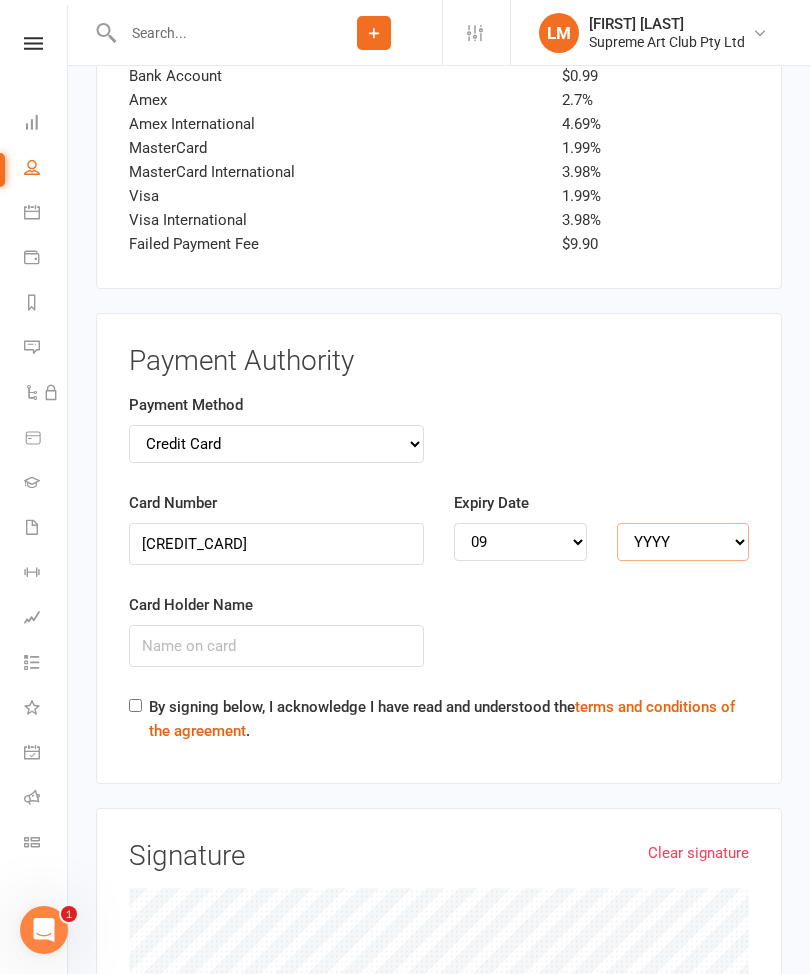select on "2027" 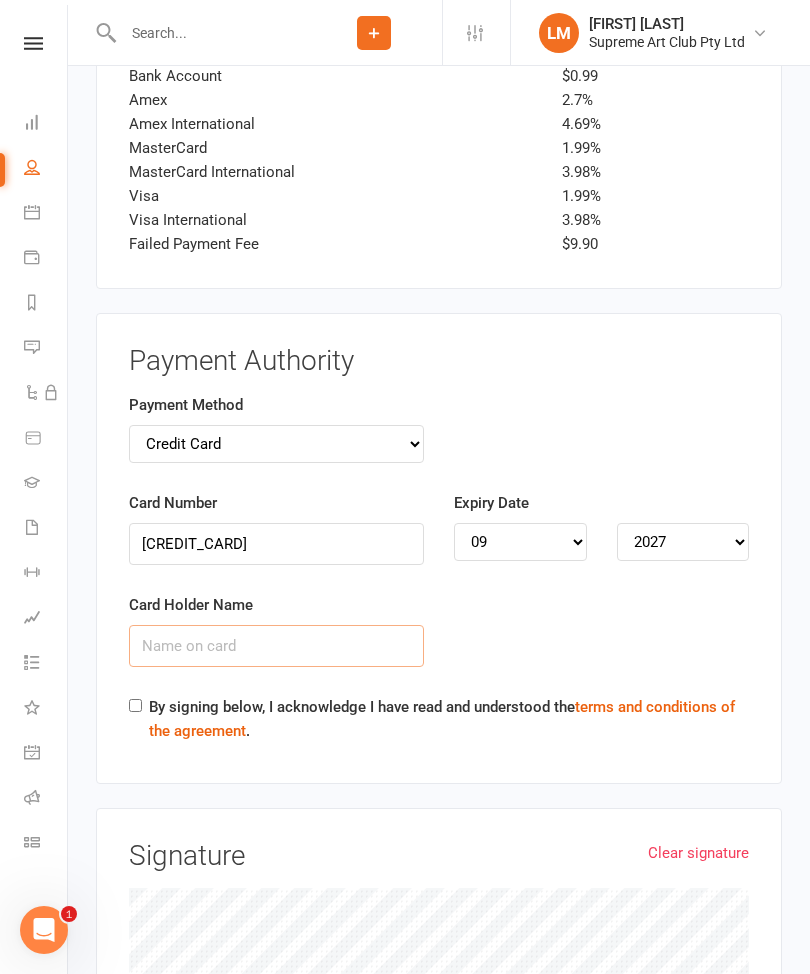 click on "Card Holder Name" at bounding box center (276, 646) 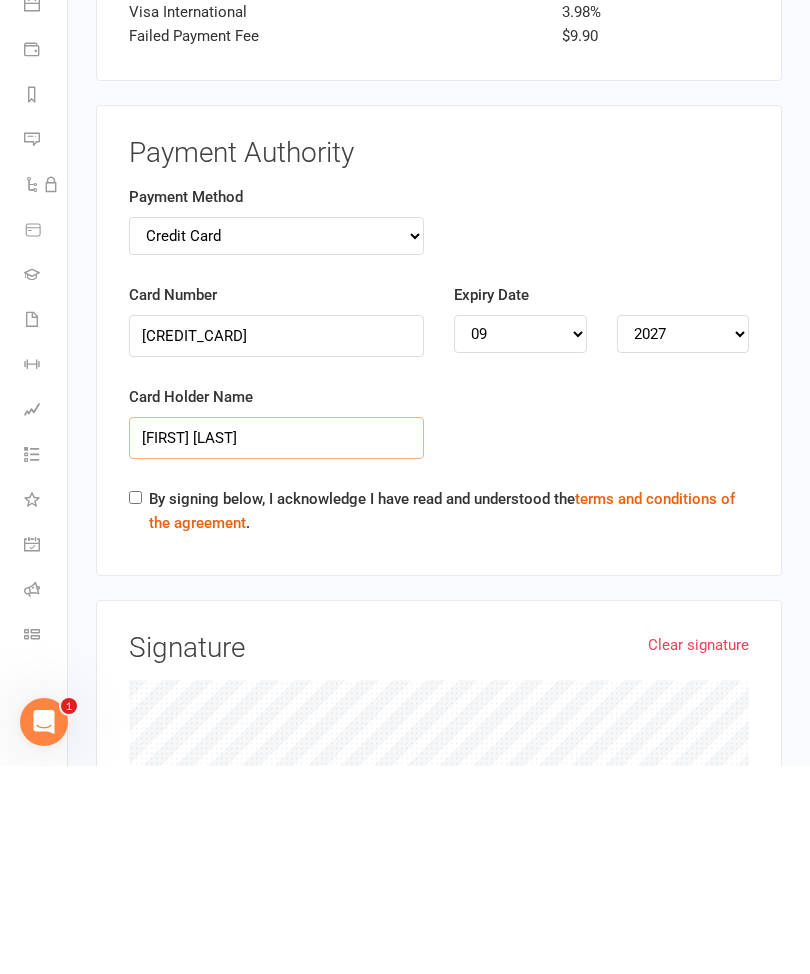 type on "[FIRST] [LAST]" 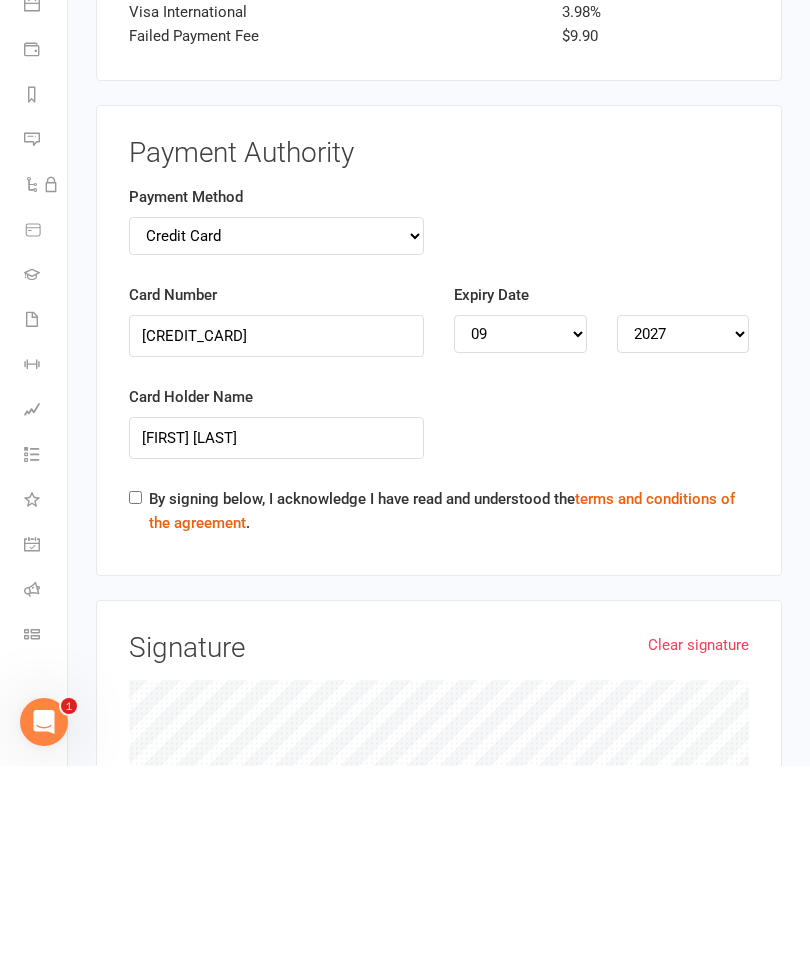 click on "By signing below, I acknowledge I have read and understood the  terms and conditions of the agreement ." at bounding box center (135, 705) 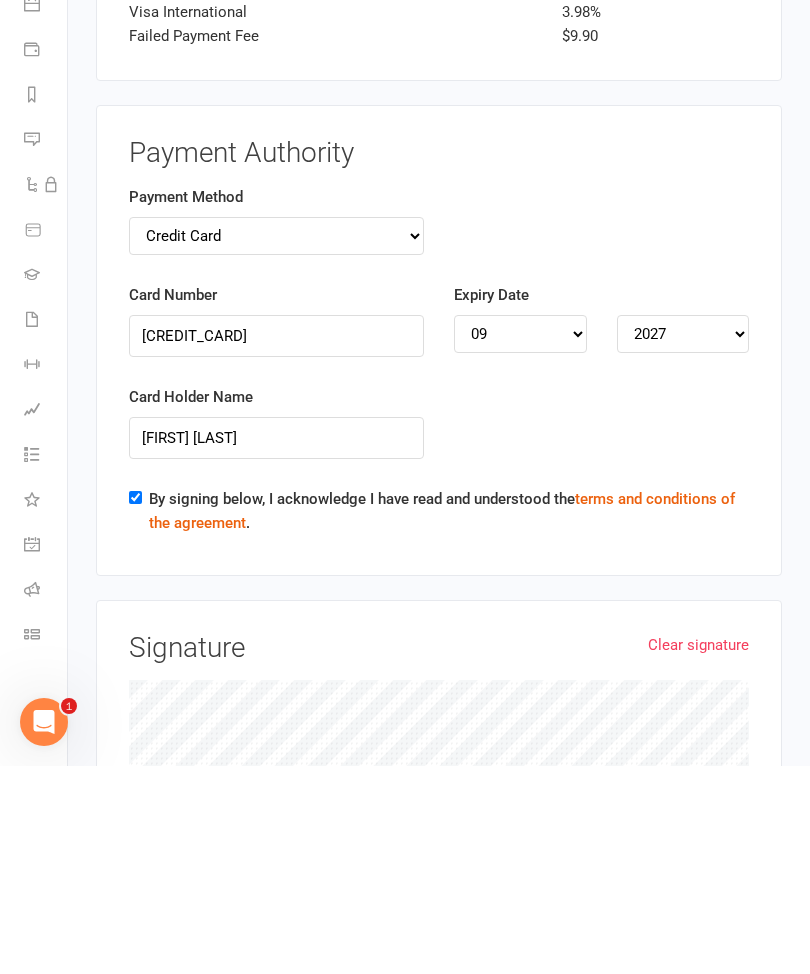 scroll, scrollTop: 2735, scrollLeft: 0, axis: vertical 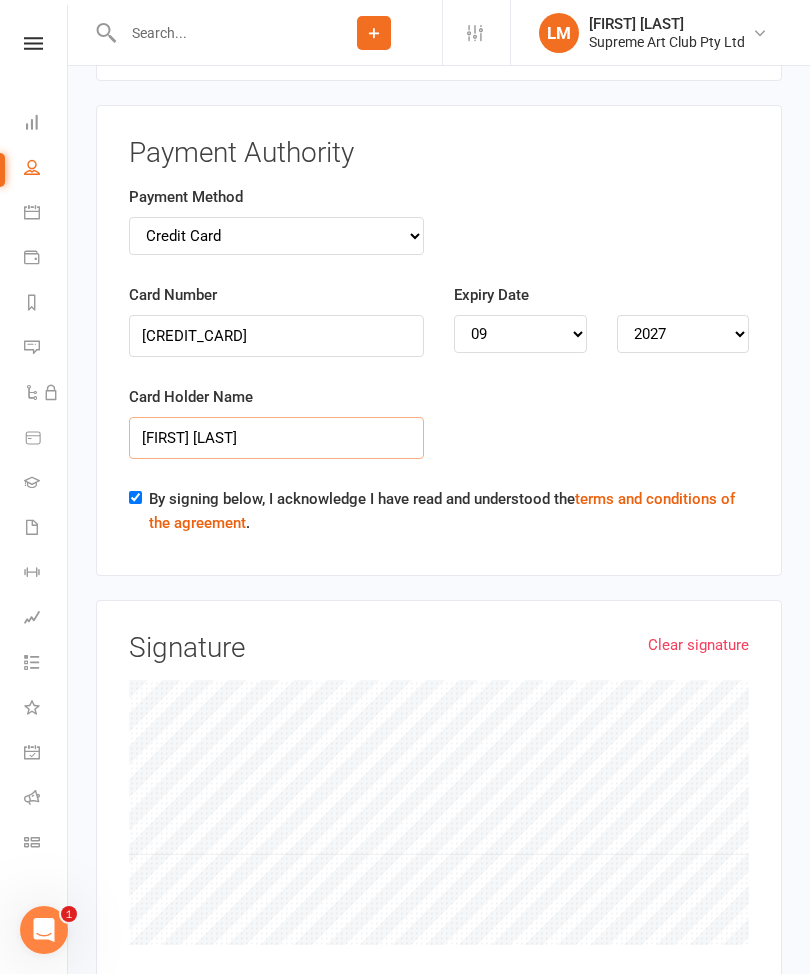 click on "[FIRST] [LAST]" at bounding box center [276, 438] 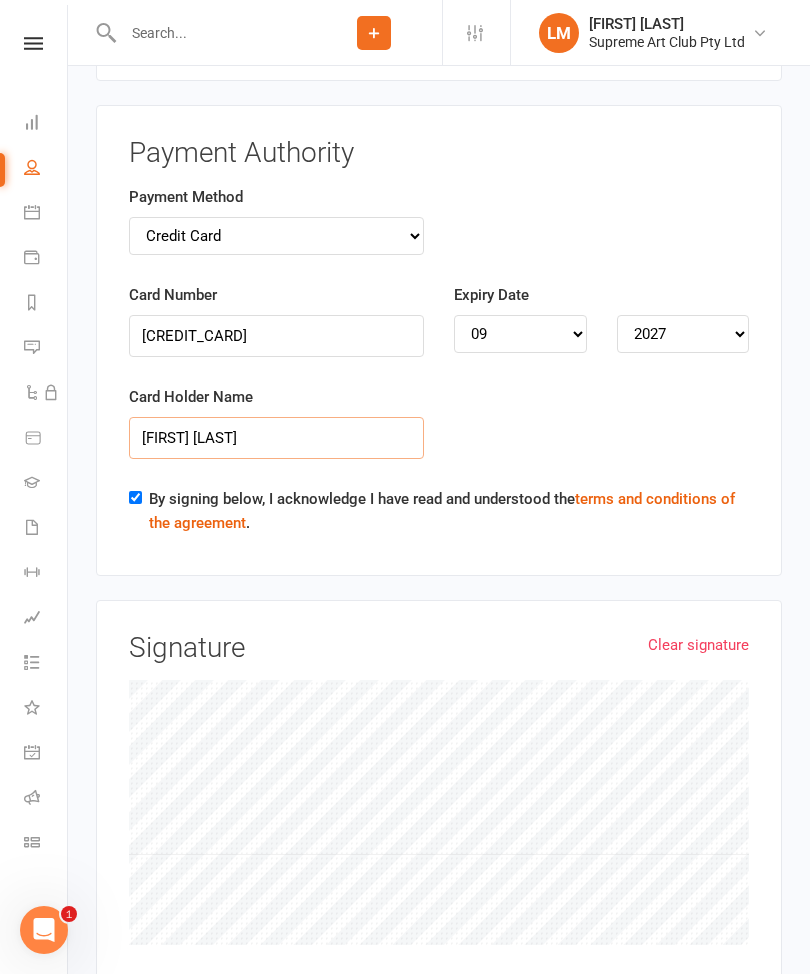 click on "[FIRST] [LAST]" at bounding box center (276, 438) 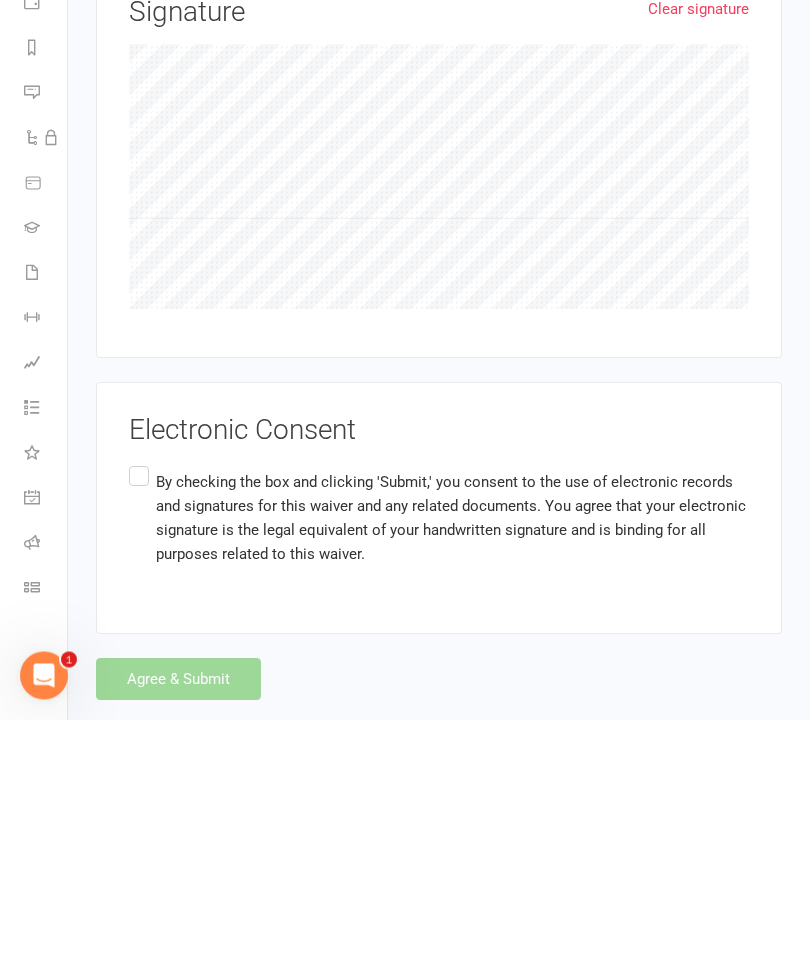 scroll, scrollTop: 3126, scrollLeft: 0, axis: vertical 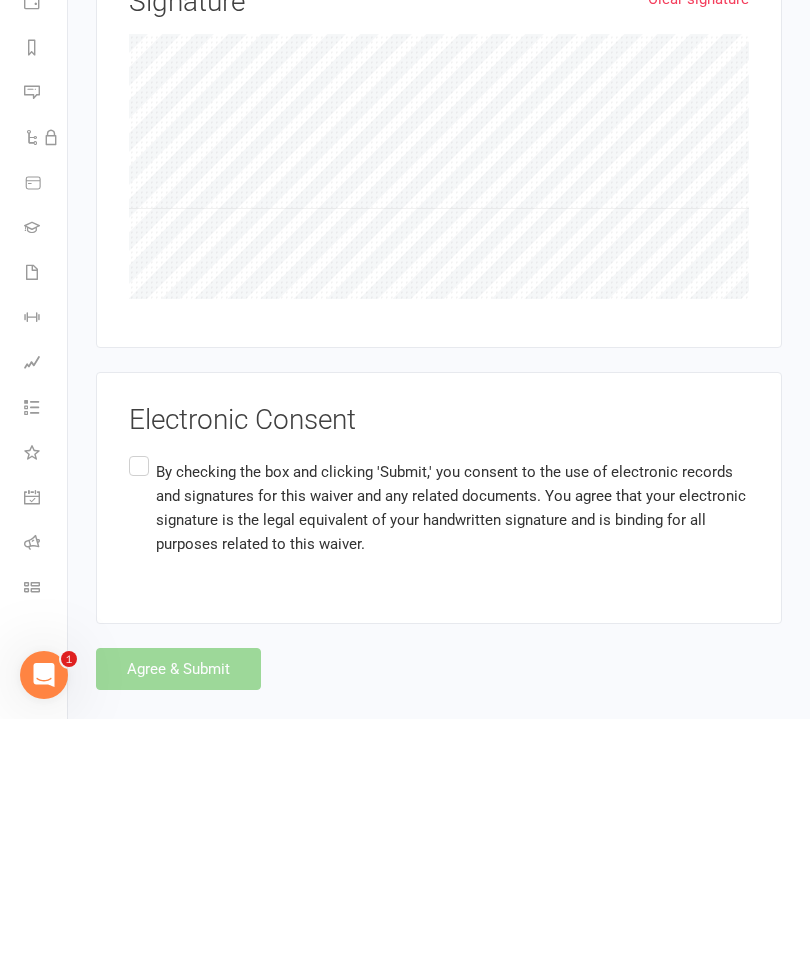 type on "[FIRST] [LAST]" 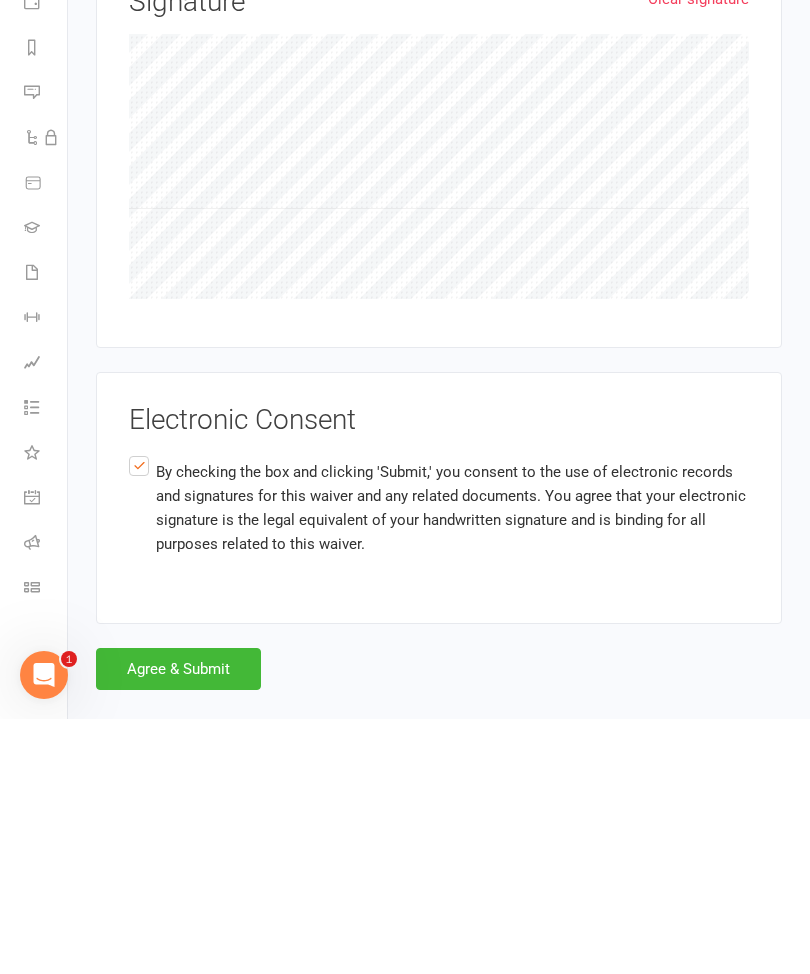 scroll, scrollTop: 3060, scrollLeft: 0, axis: vertical 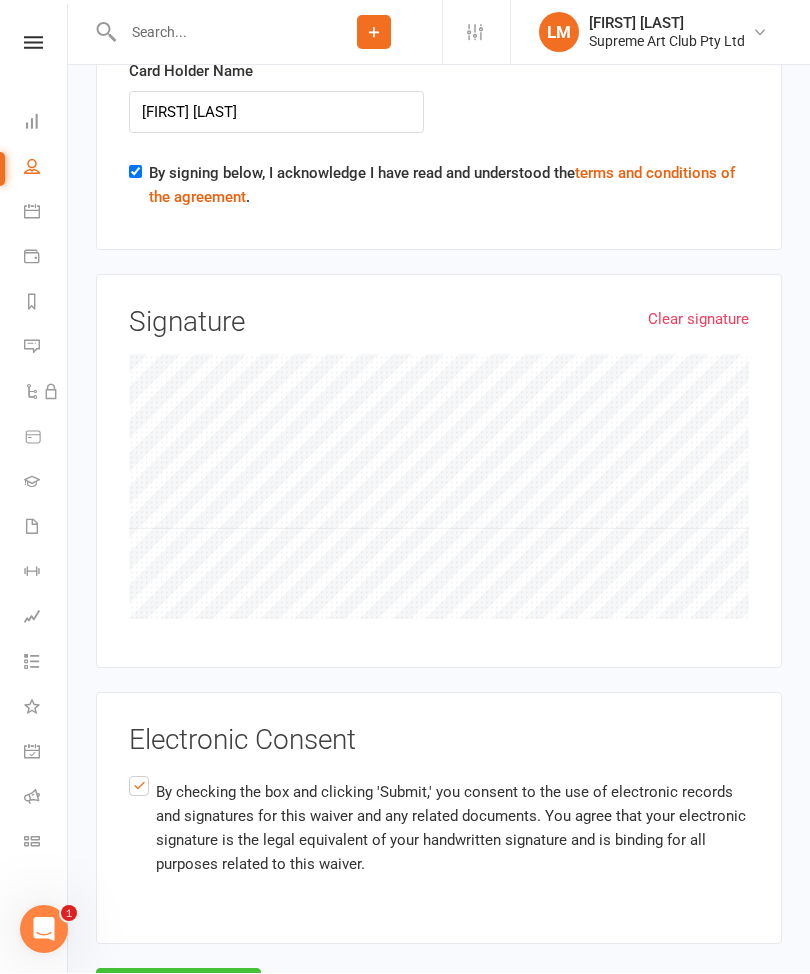 click on "Agree & Submit" at bounding box center [178, 990] 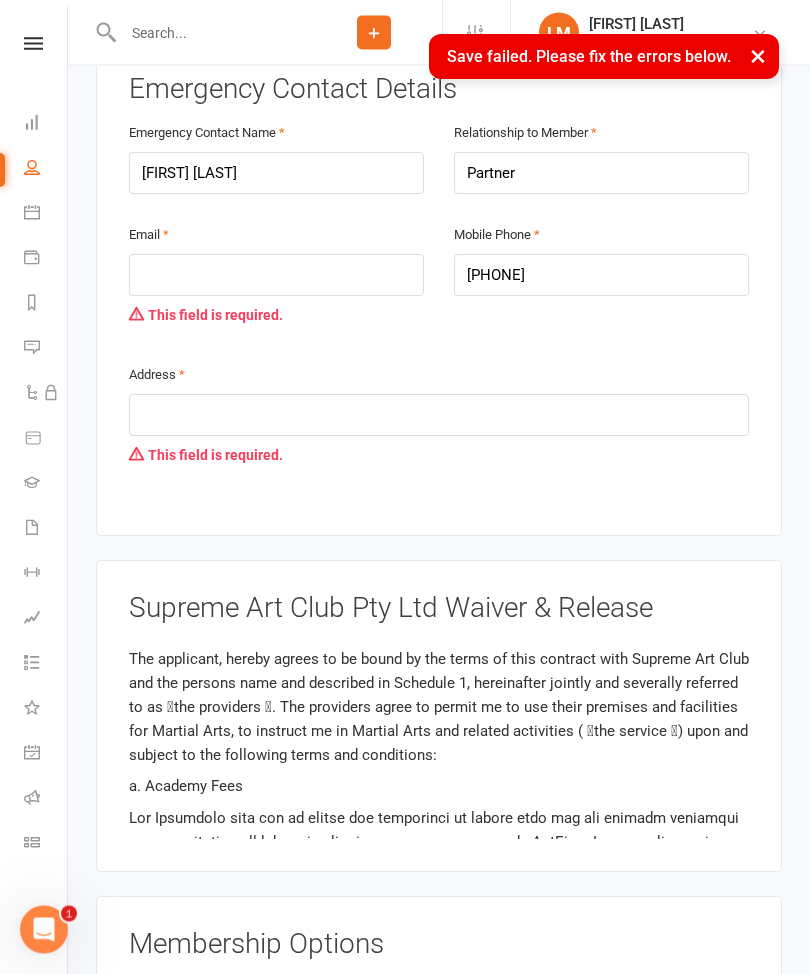scroll, scrollTop: 1020, scrollLeft: 0, axis: vertical 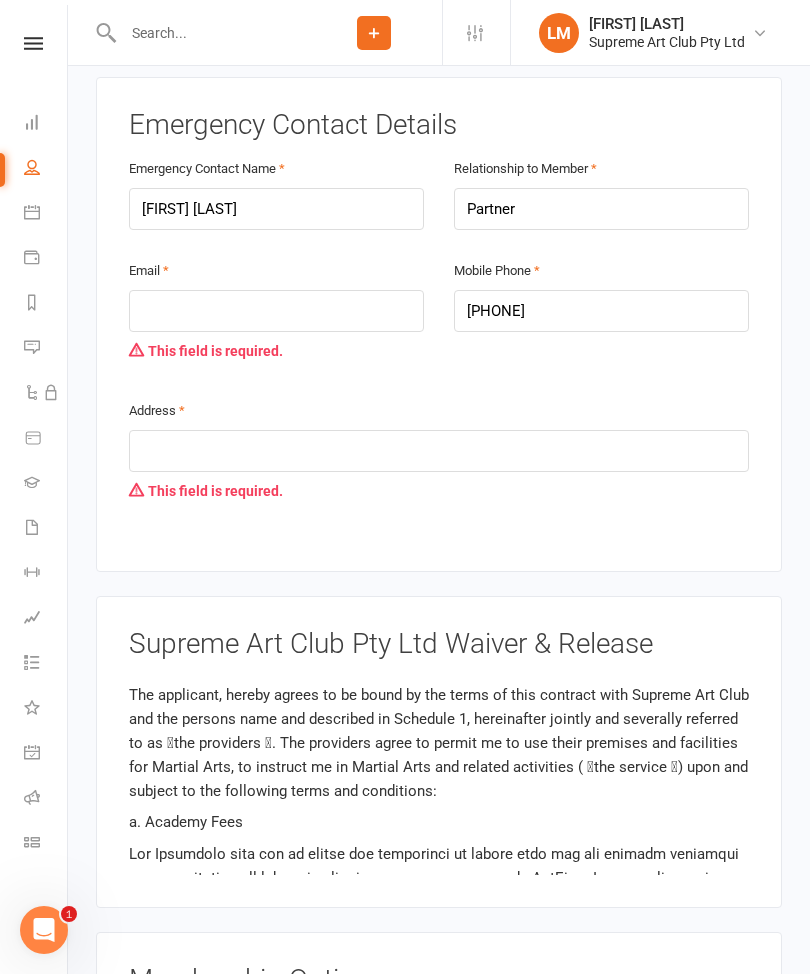 click on "Email" at bounding box center (149, 271) 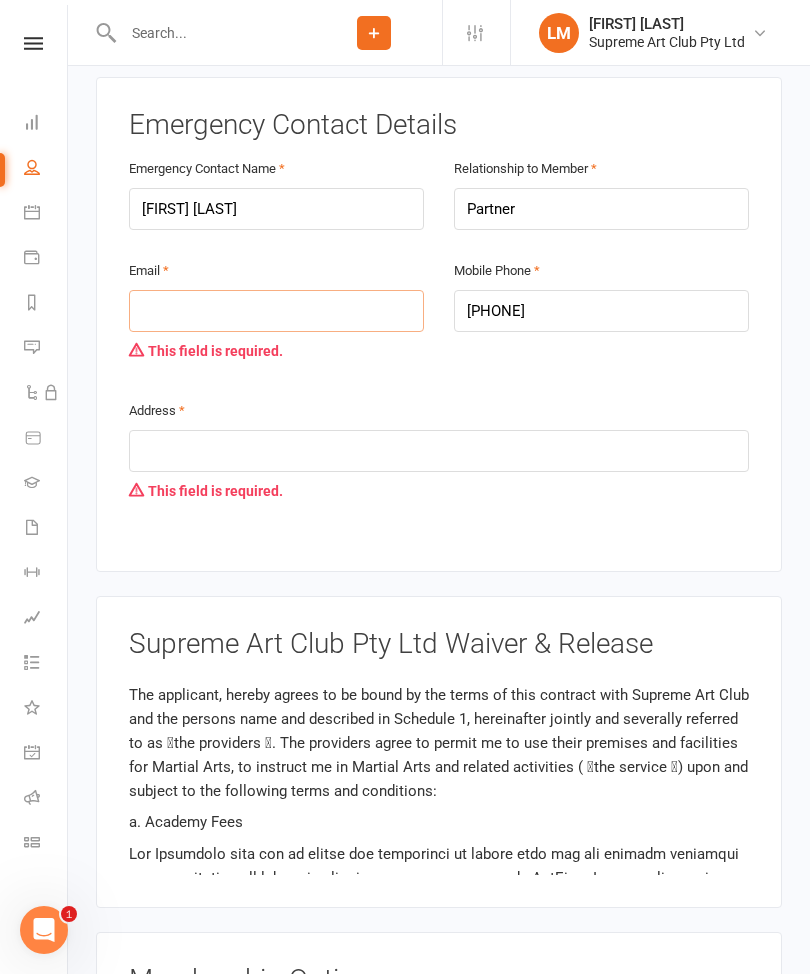 click at bounding box center (276, 311) 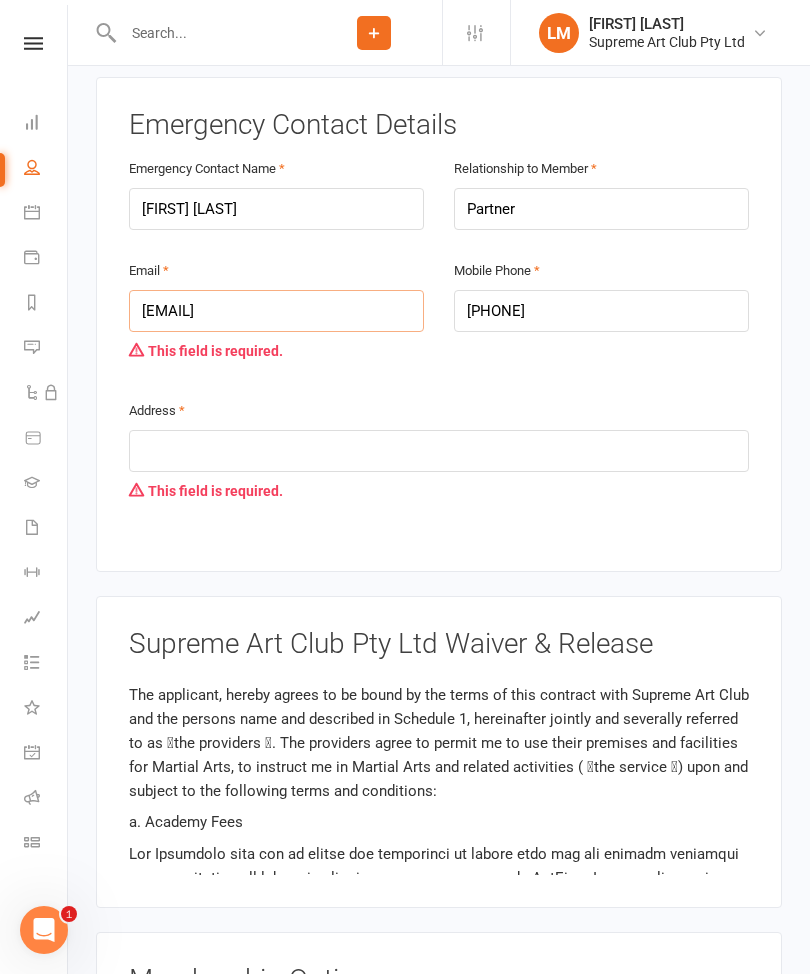 type on "[EMAIL]" 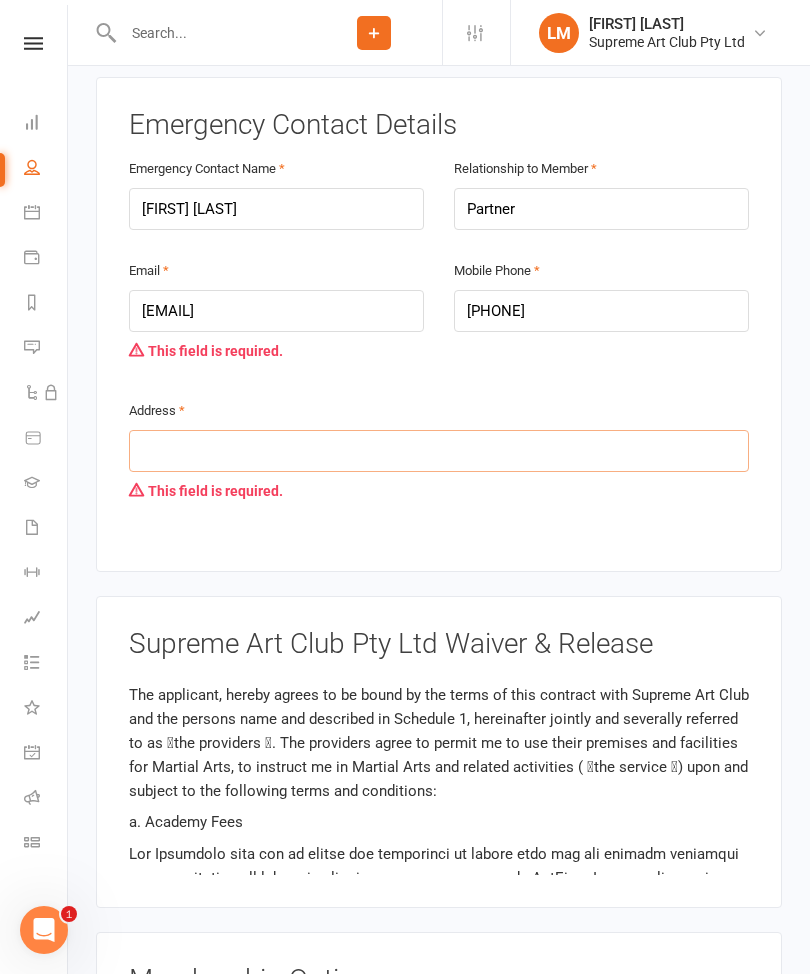 click at bounding box center [439, 451] 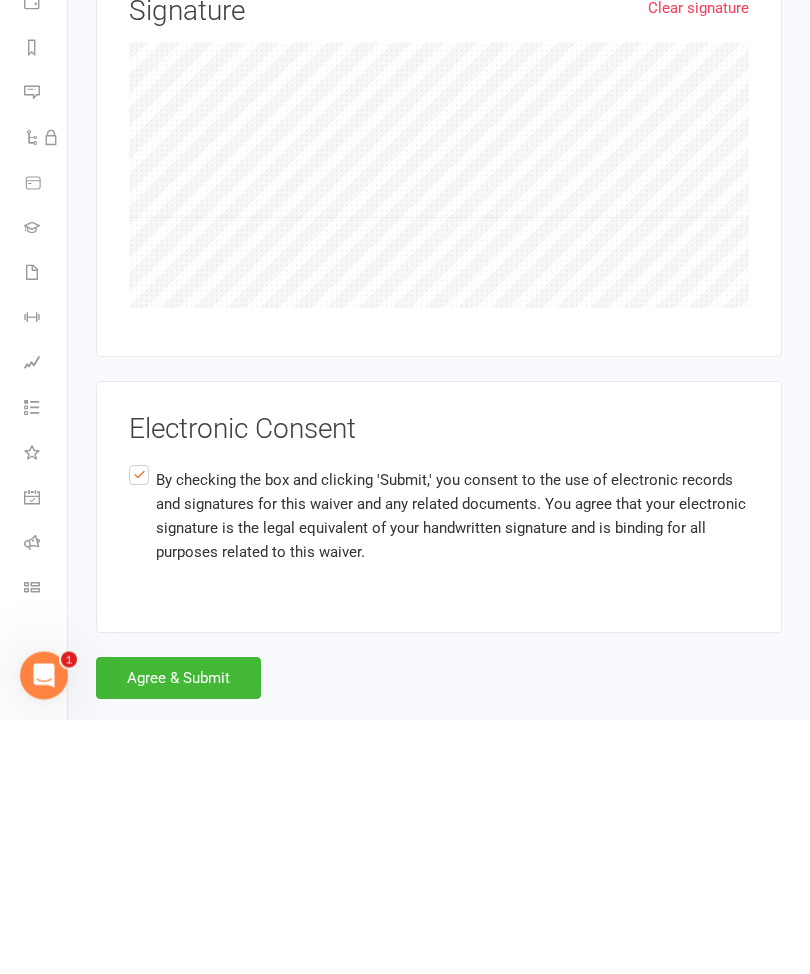 scroll, scrollTop: 3202, scrollLeft: 0, axis: vertical 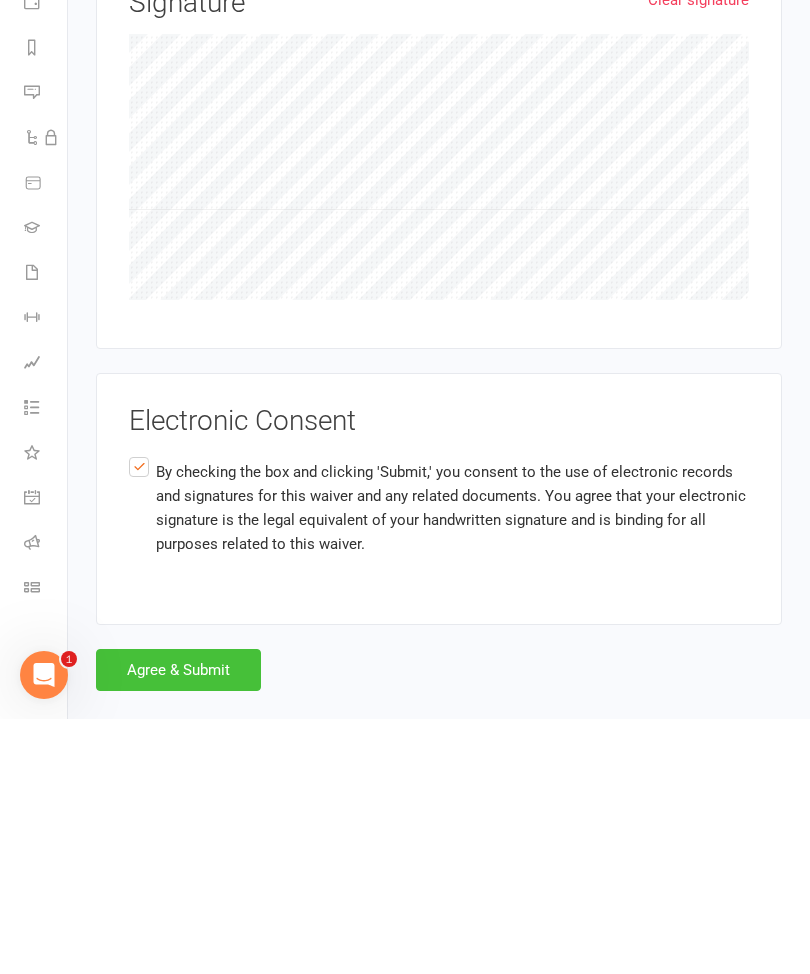 type on "[NUMBER] [STREET] [CITY], [STATE], [POSTAL_CODE]" 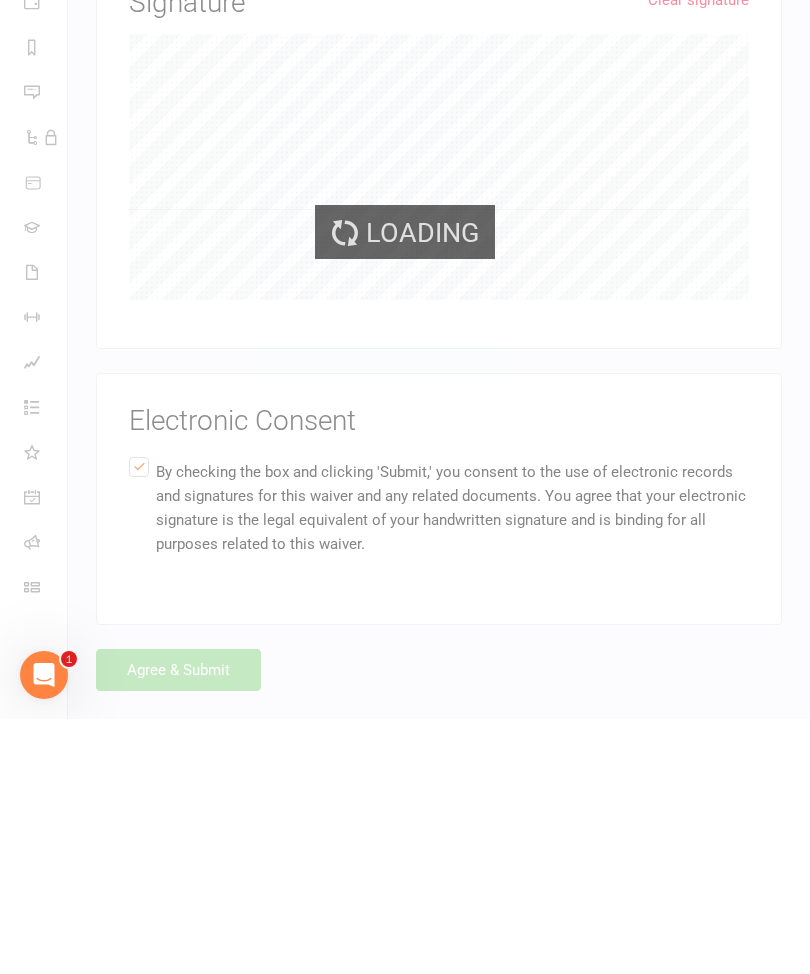 scroll, scrollTop: 3136, scrollLeft: 0, axis: vertical 